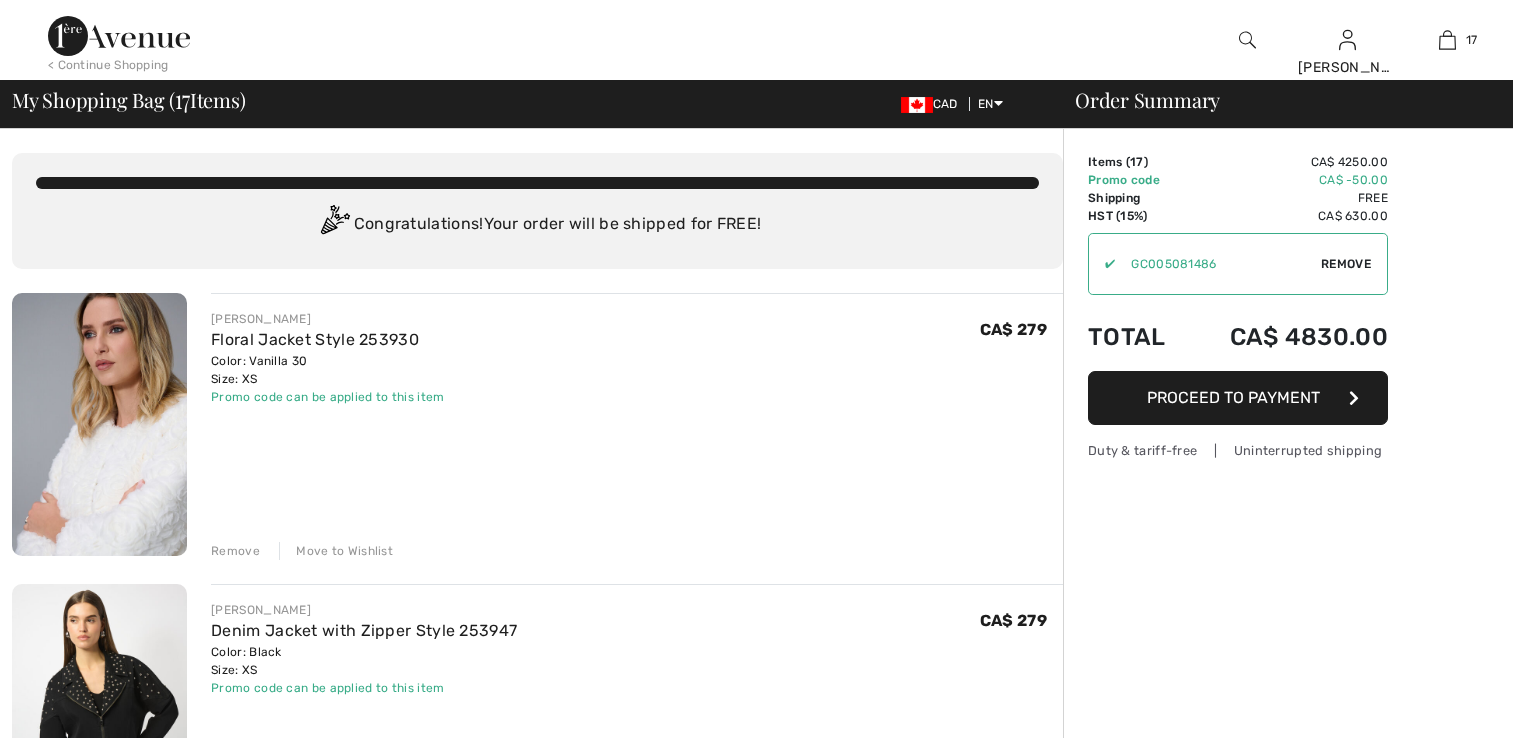 scroll, scrollTop: 400, scrollLeft: 0, axis: vertical 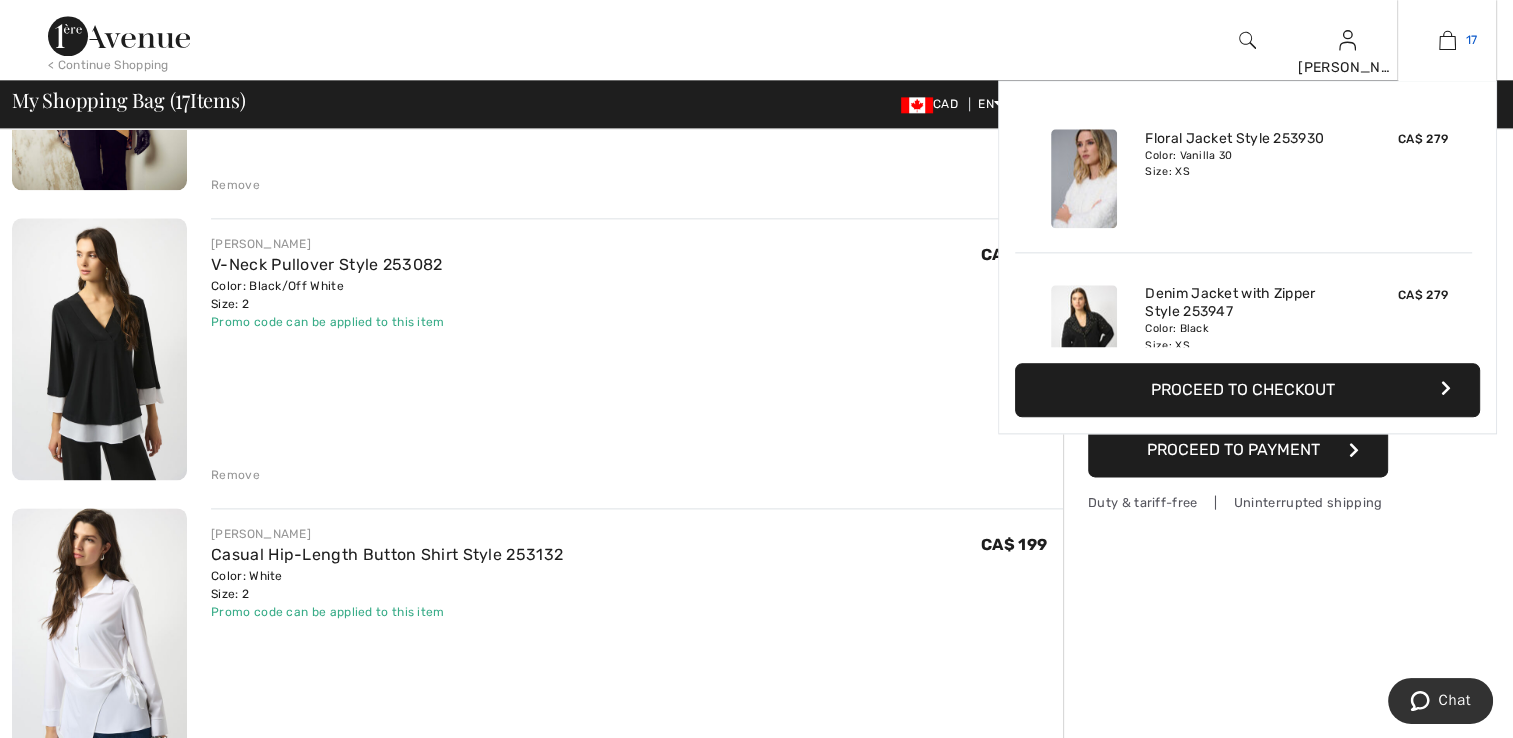 click at bounding box center (1447, 40) 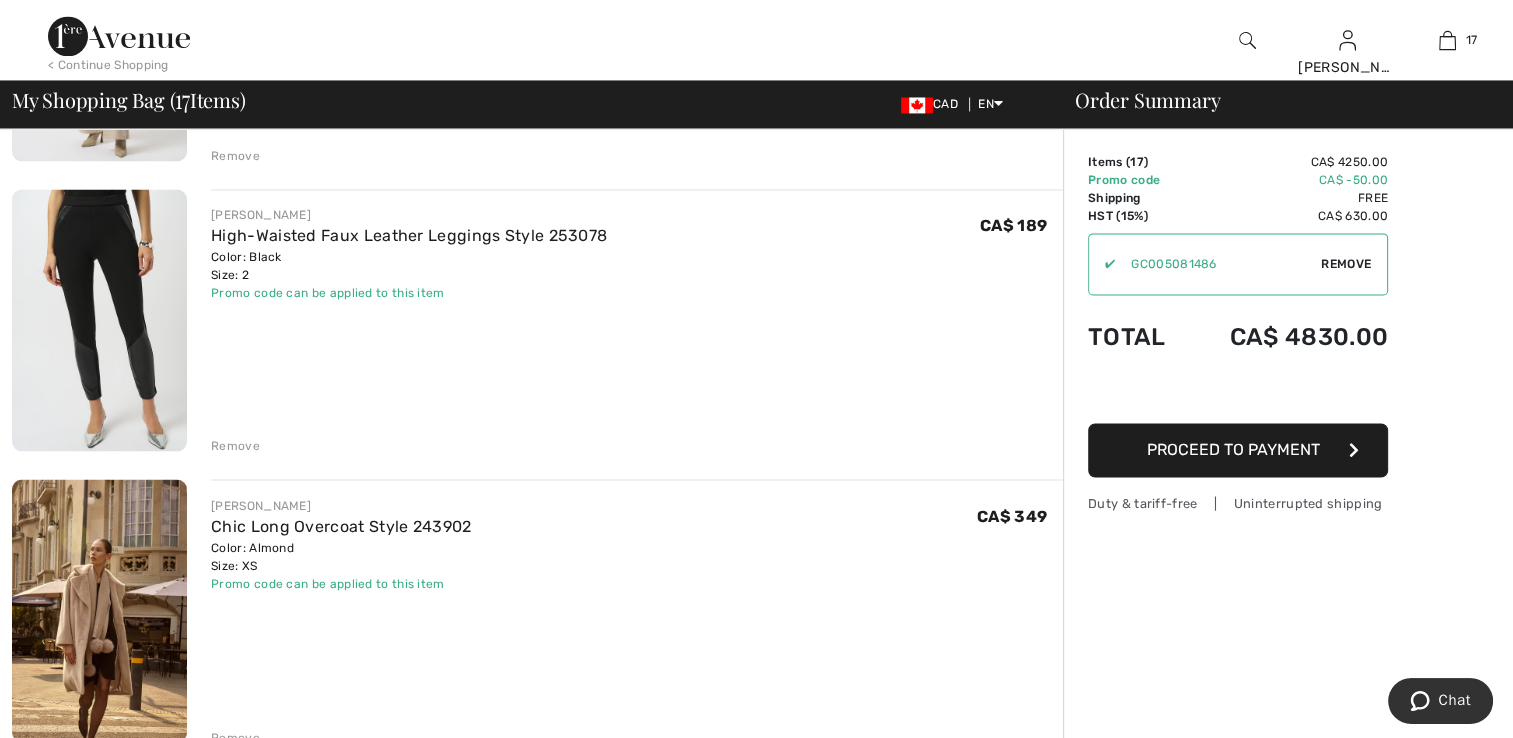 scroll, scrollTop: 3800, scrollLeft: 0, axis: vertical 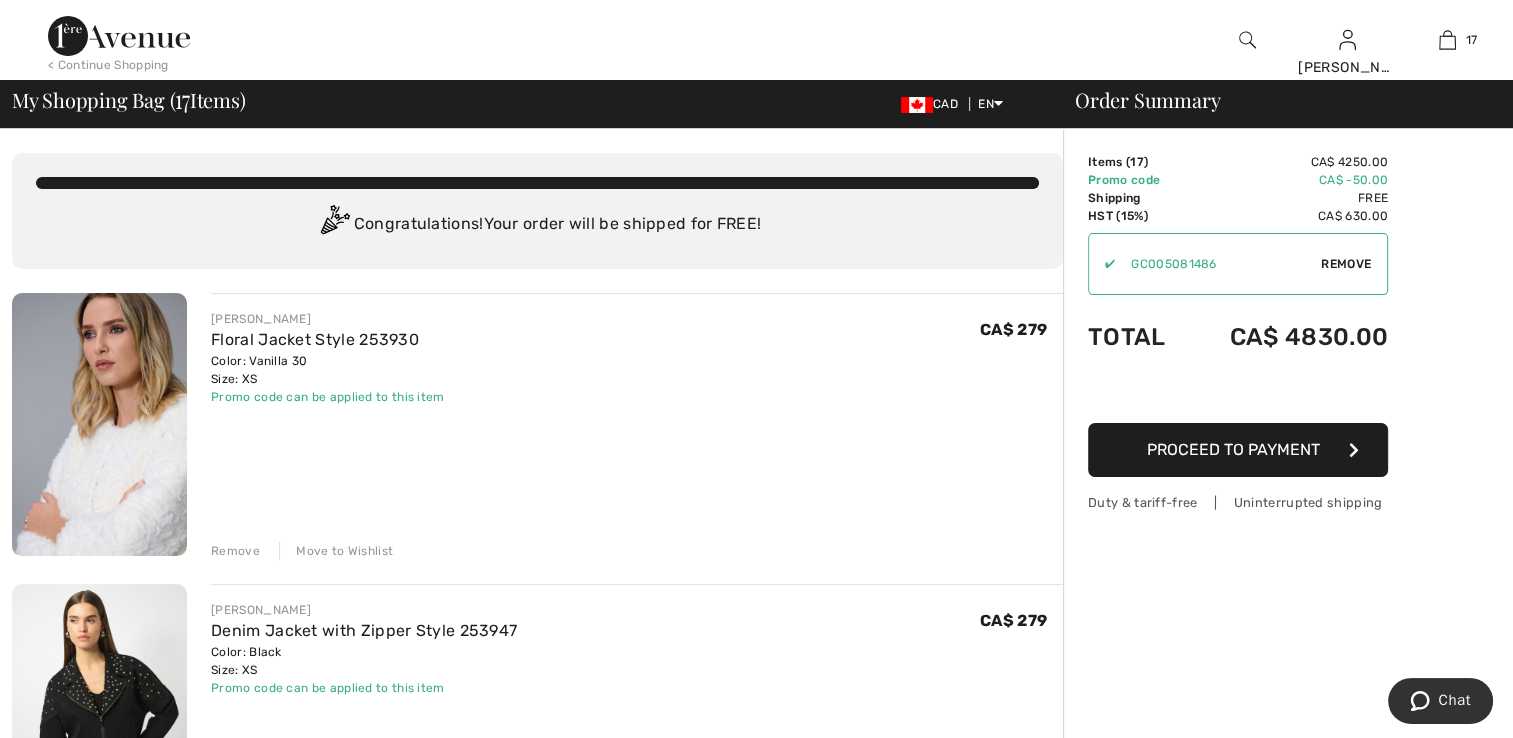 click at bounding box center (1247, 40) 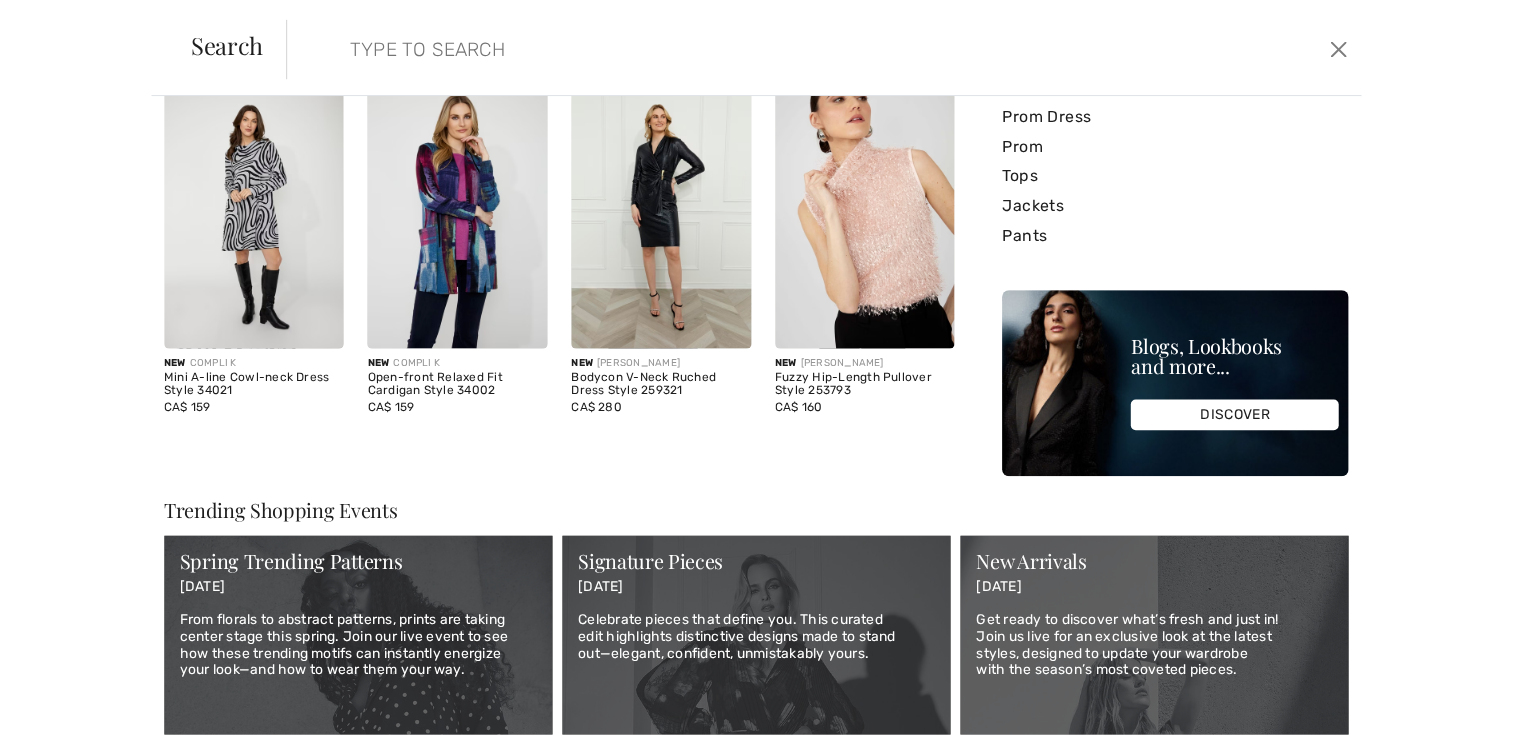 scroll, scrollTop: 500, scrollLeft: 0, axis: vertical 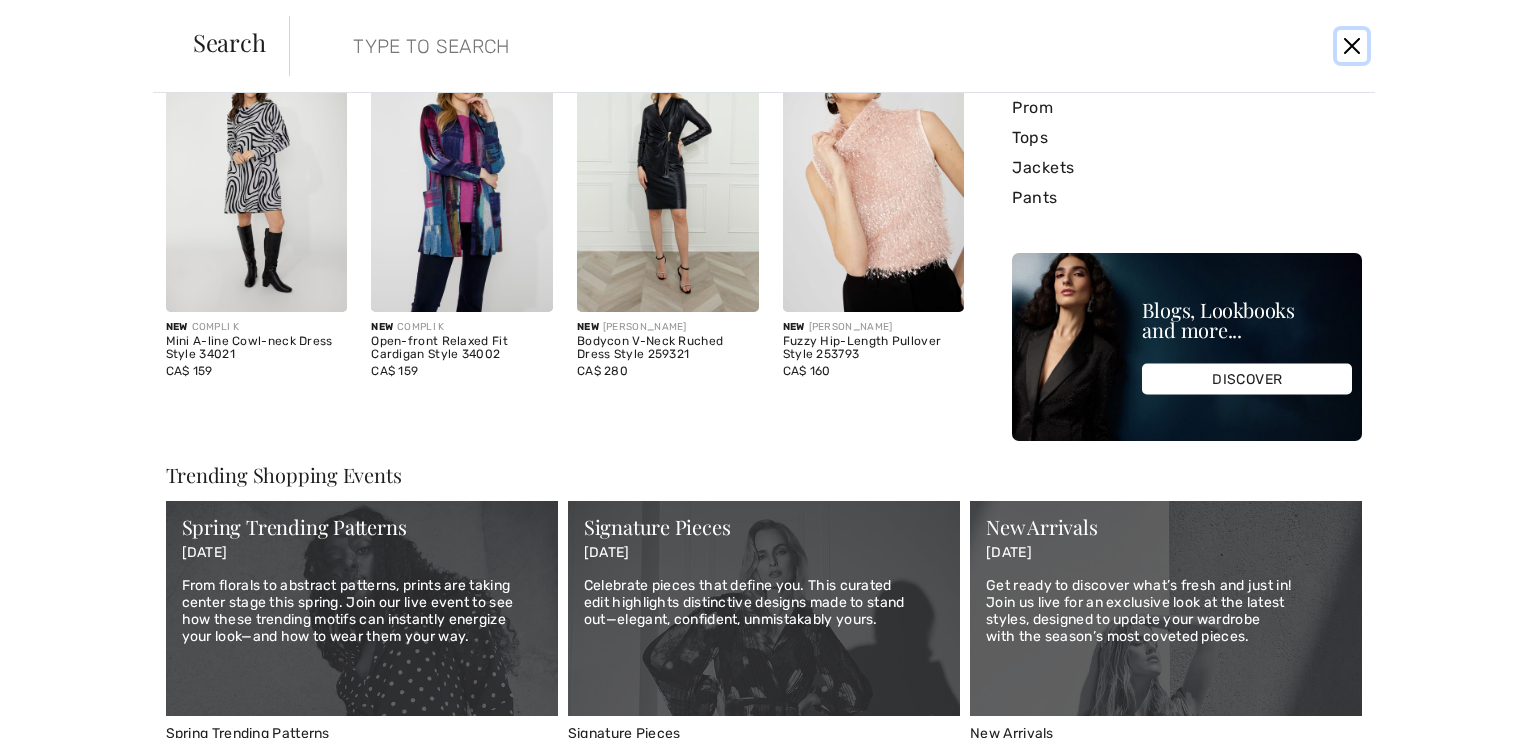 click at bounding box center [1352, 46] 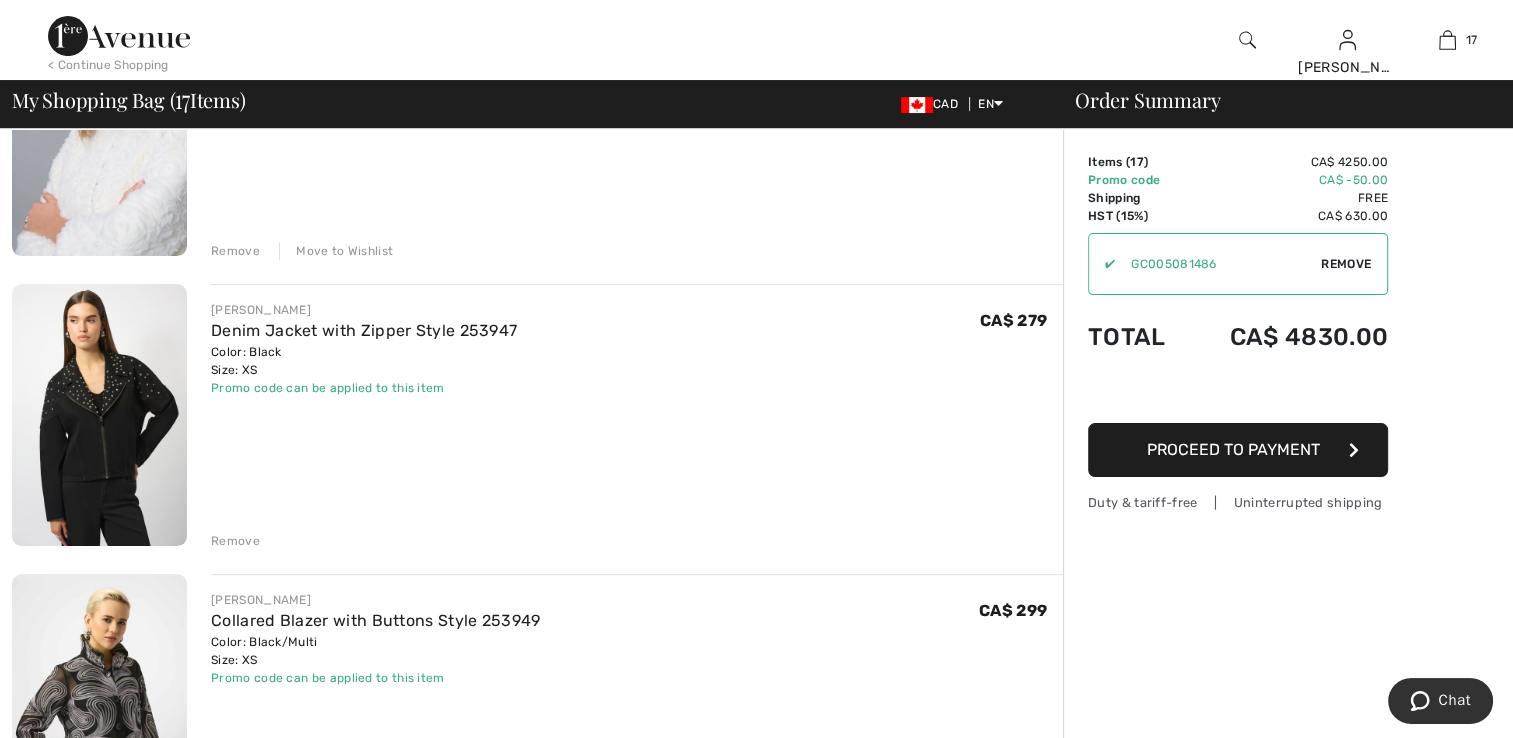 click on "Remove" at bounding box center (235, 541) 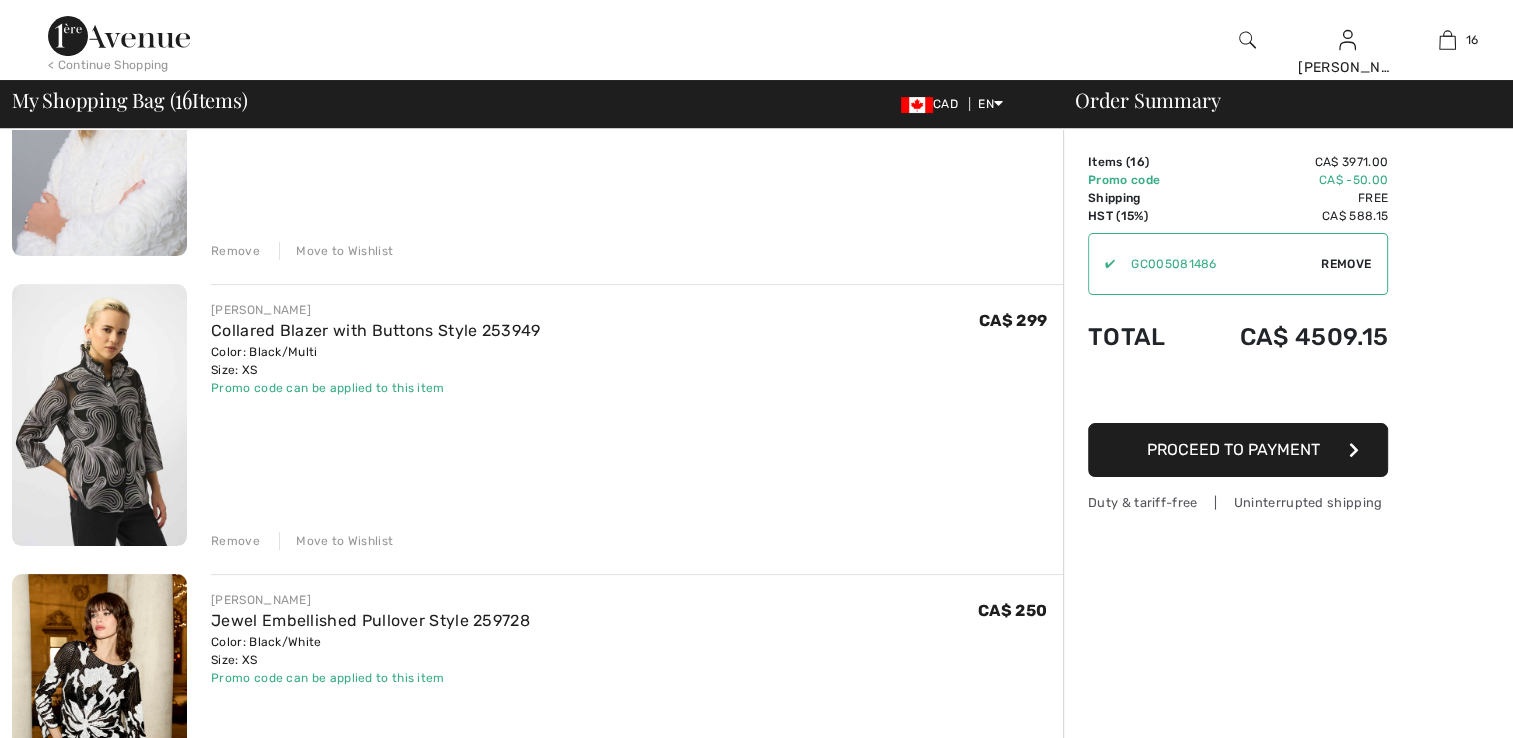 scroll, scrollTop: 0, scrollLeft: 0, axis: both 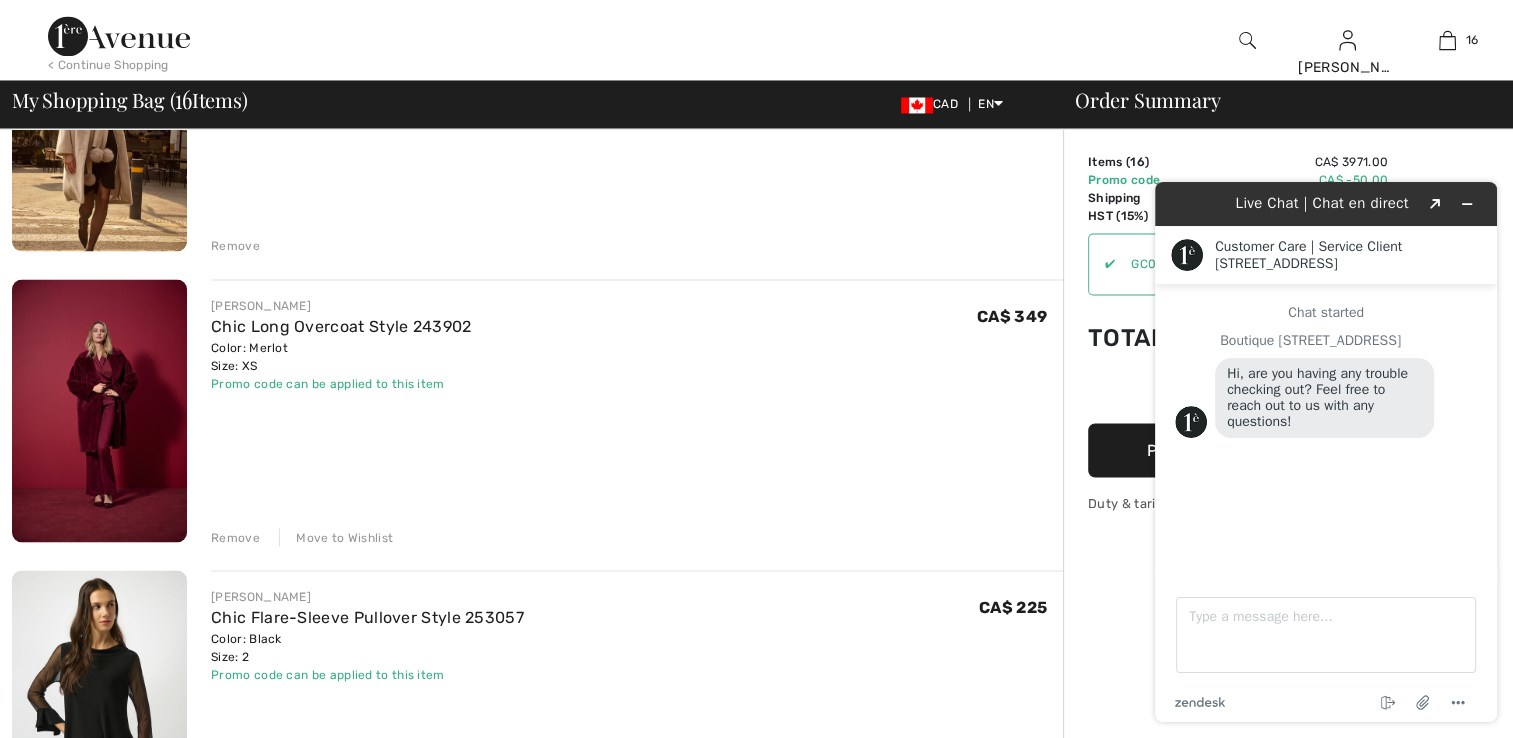 click on "Move to Wishlist" at bounding box center (336, 537) 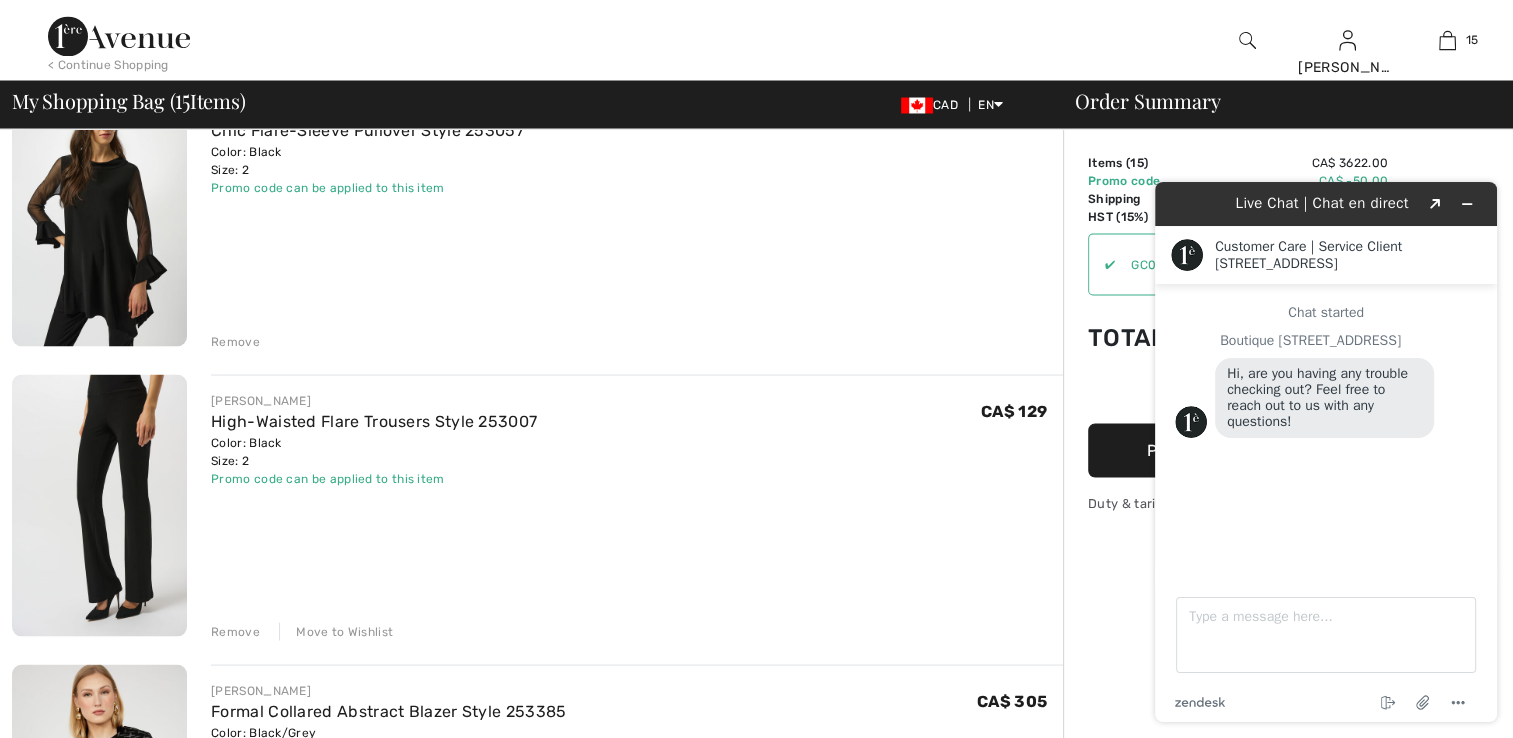 scroll, scrollTop: 3700, scrollLeft: 0, axis: vertical 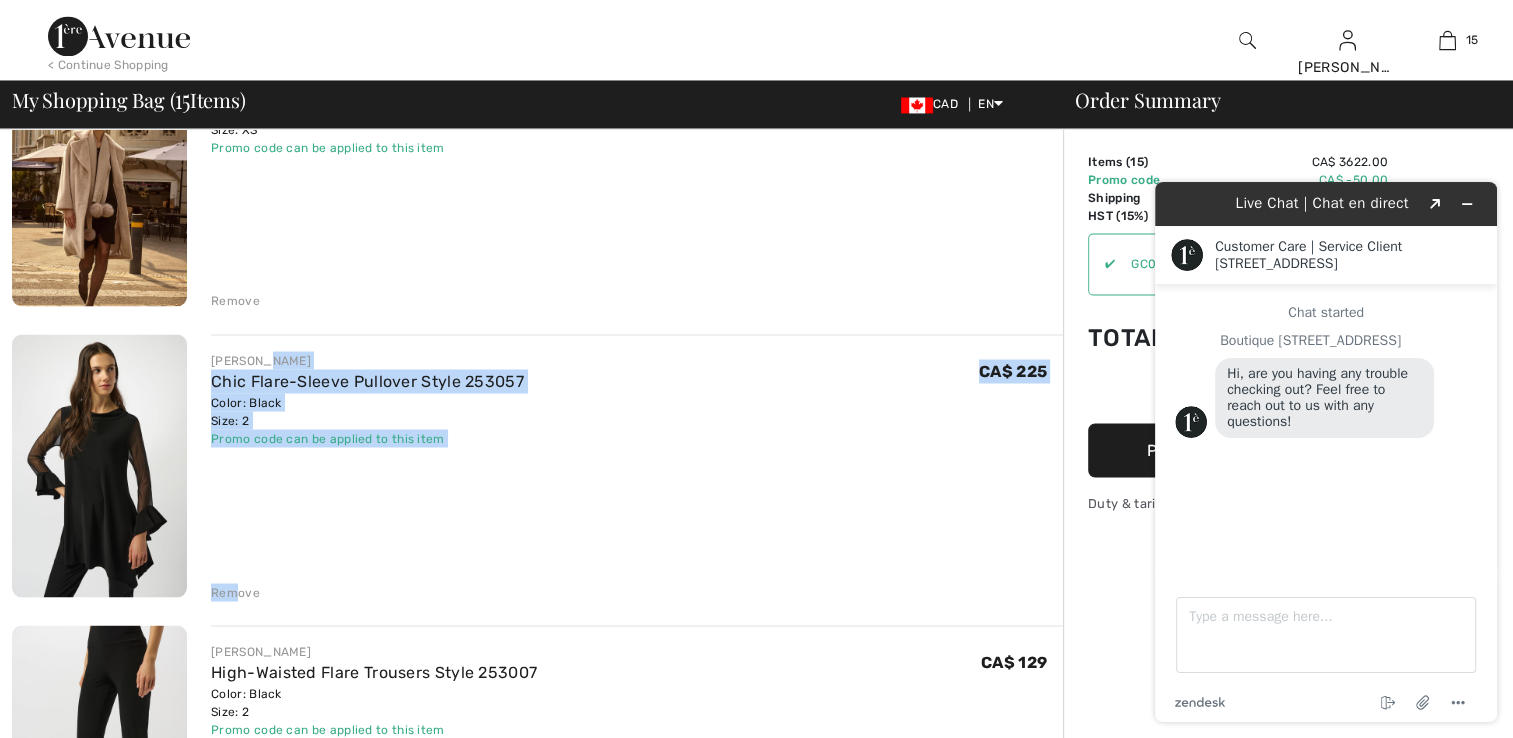 drag, startPoint x: 240, startPoint y: 336, endPoint x: 269, endPoint y: 341, distance: 29.427877 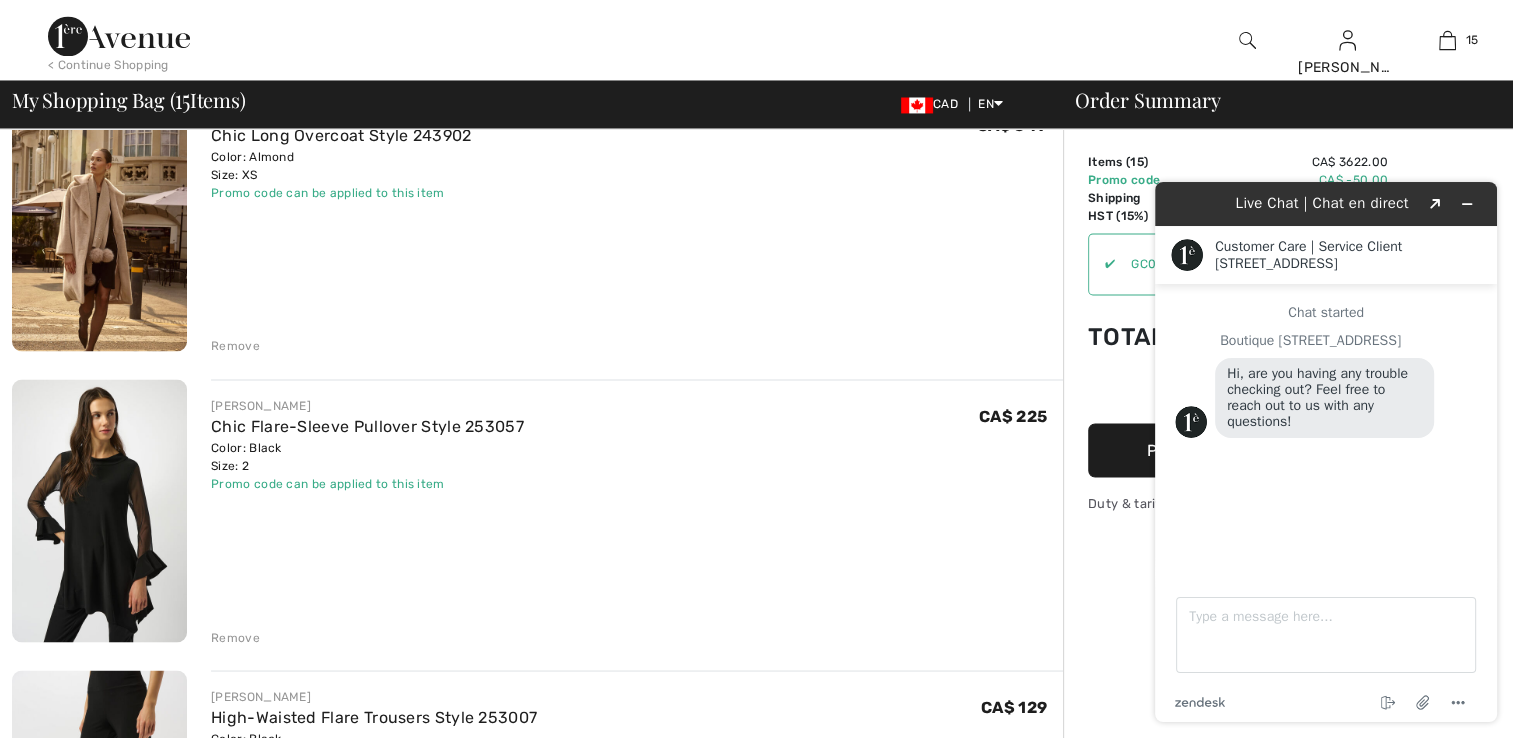 click on "[PERSON_NAME]
Chic Flare-Sleeve Pullover Style 253057
Color: Black
Size: 2
Final Sale
Promo code can be applied to this item
CA$ 225
CA$ 225
Remove" at bounding box center [637, 512] 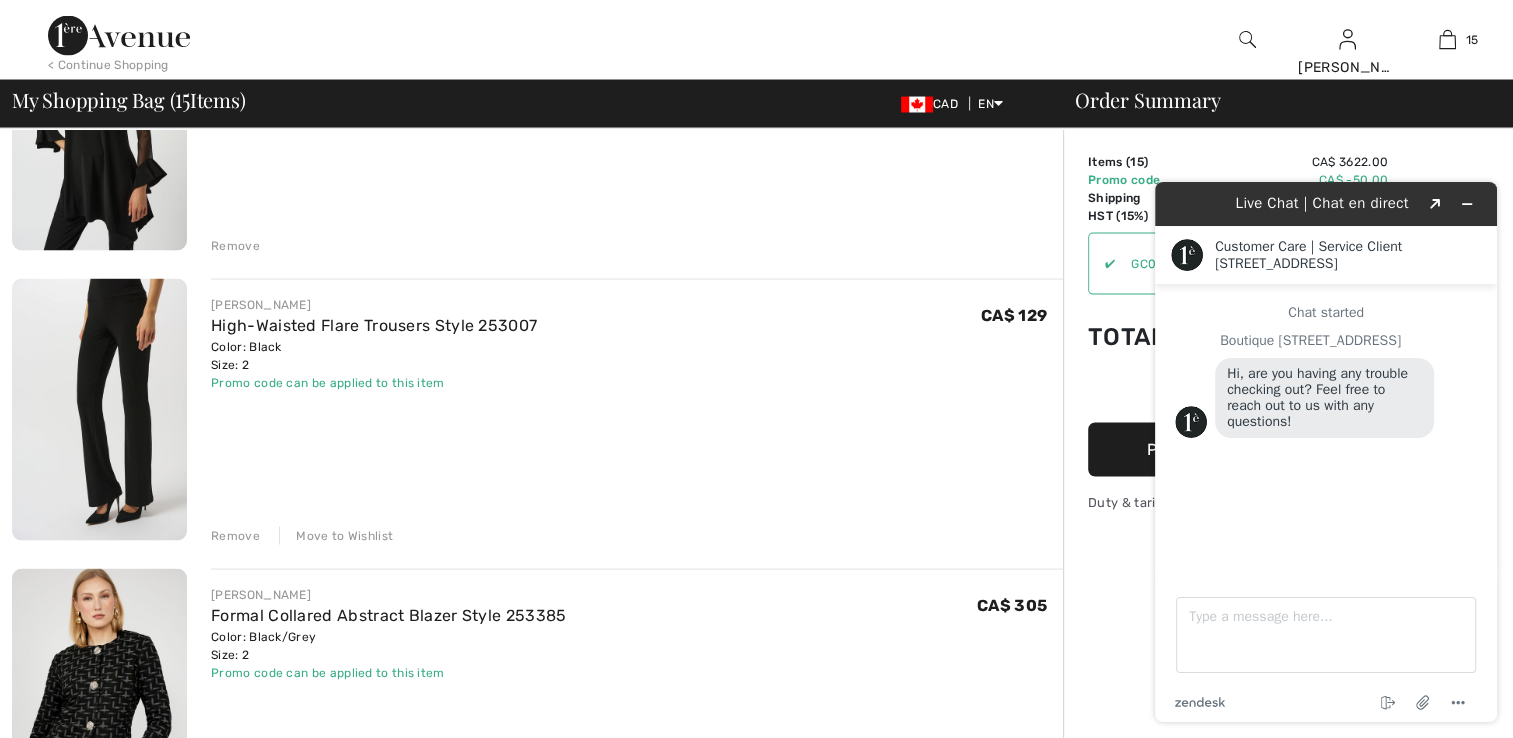 scroll, scrollTop: 3800, scrollLeft: 0, axis: vertical 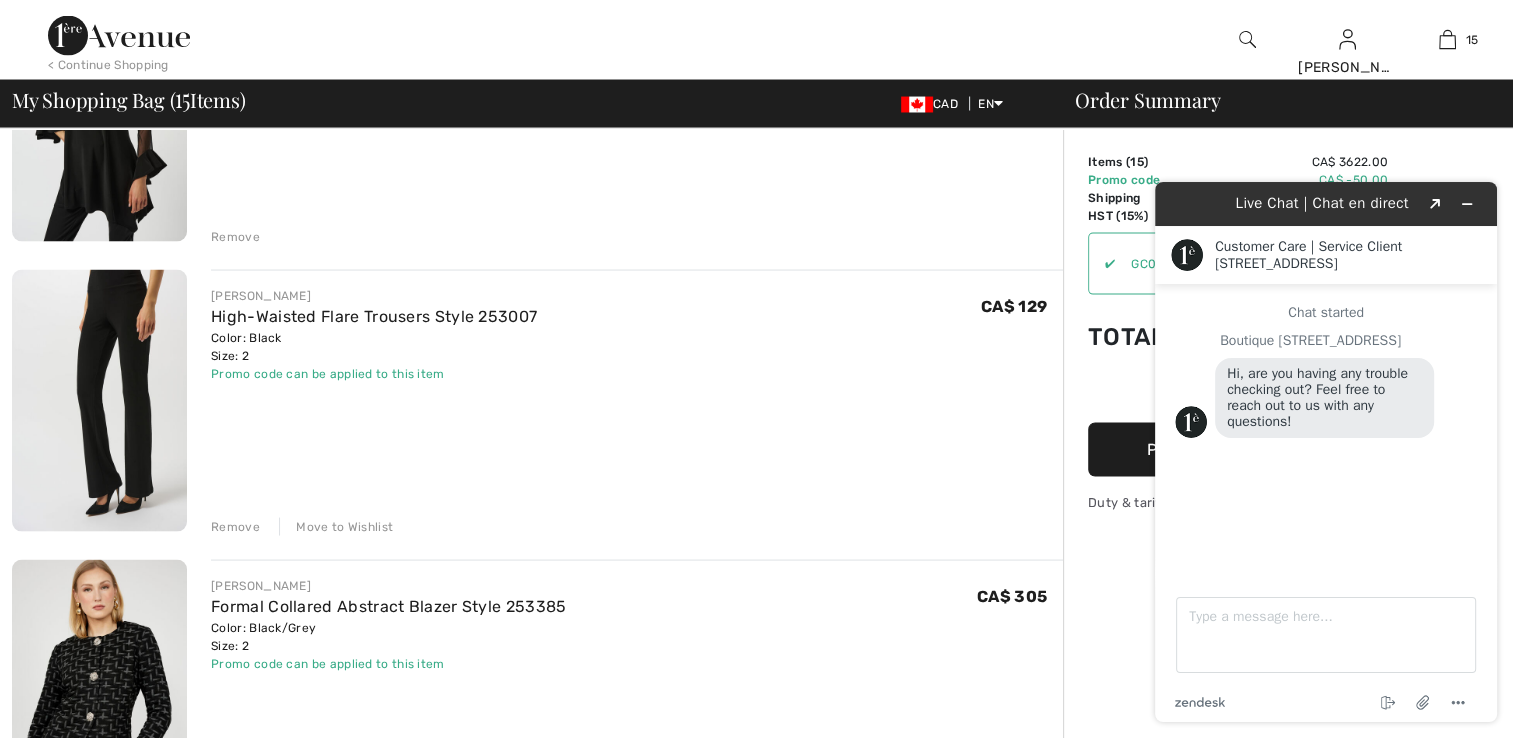 click on "Remove" at bounding box center (235, 527) 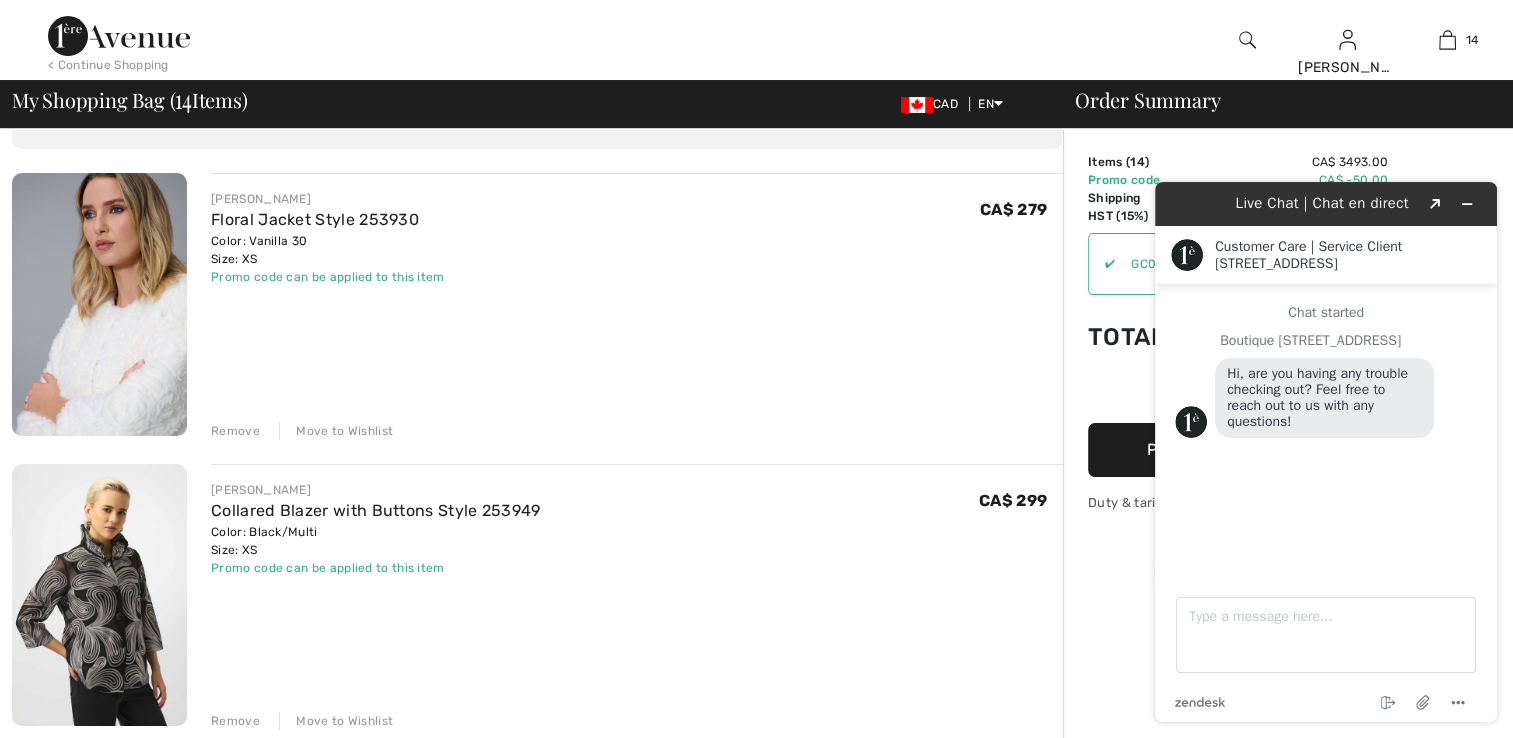scroll, scrollTop: 0, scrollLeft: 0, axis: both 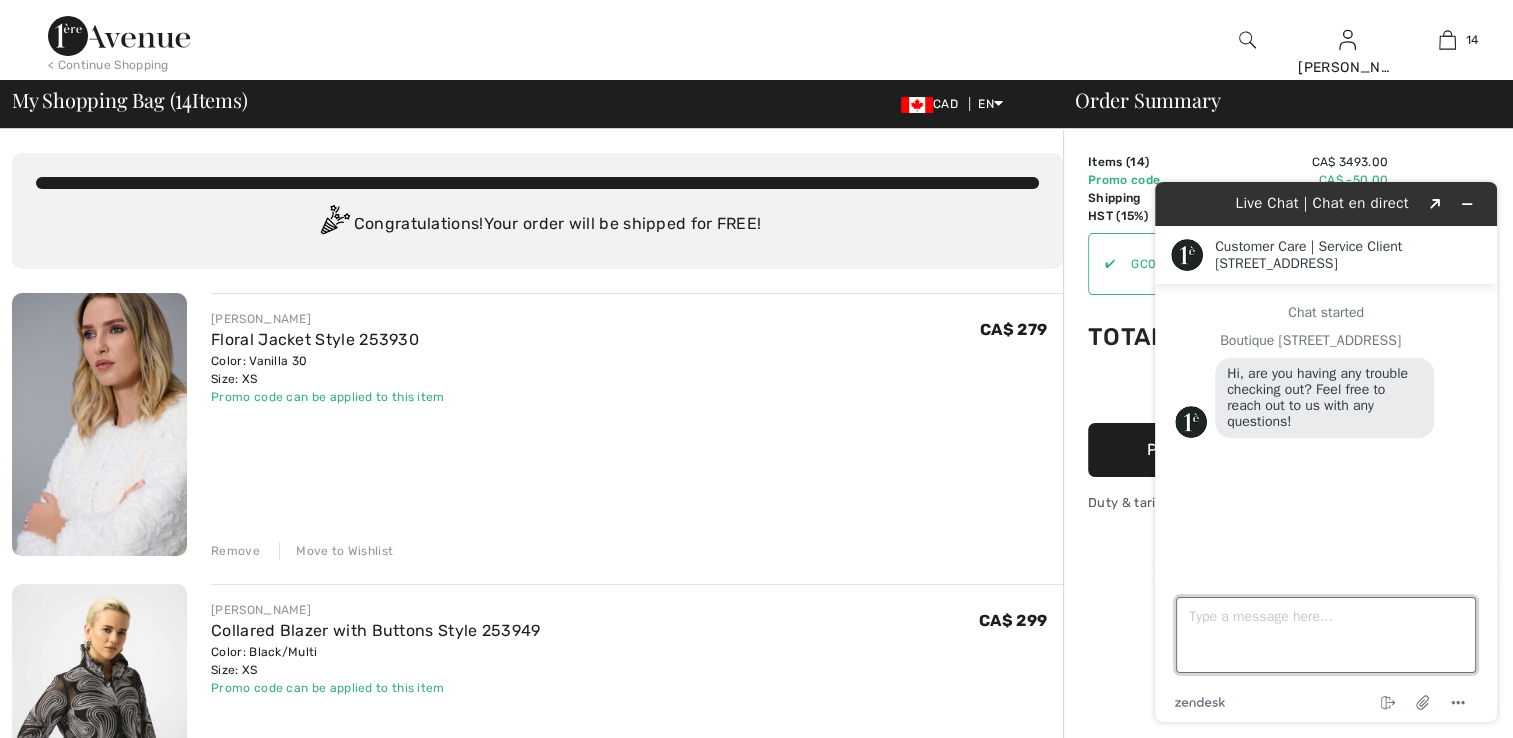 click on "Type a message here..." at bounding box center [1326, 635] 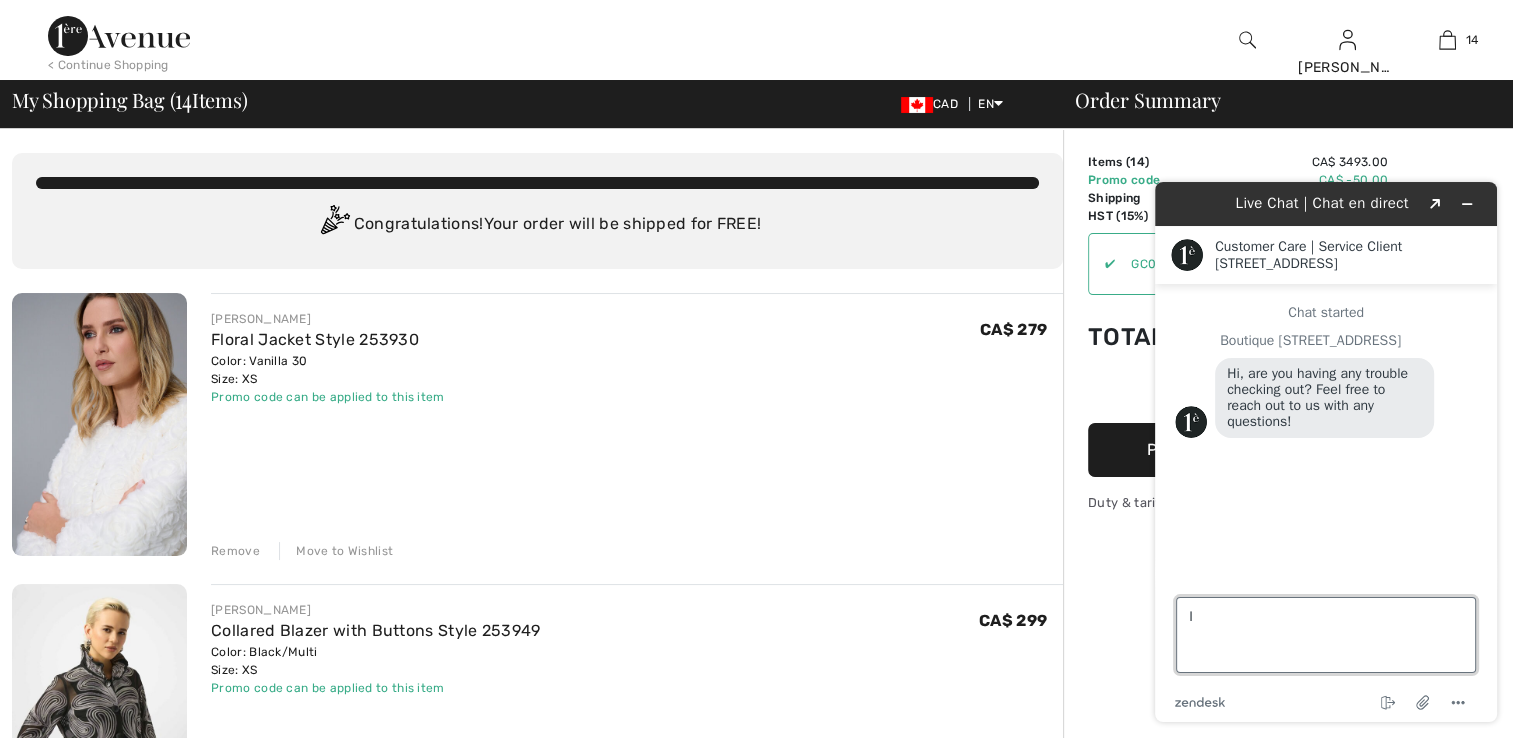type on "I" 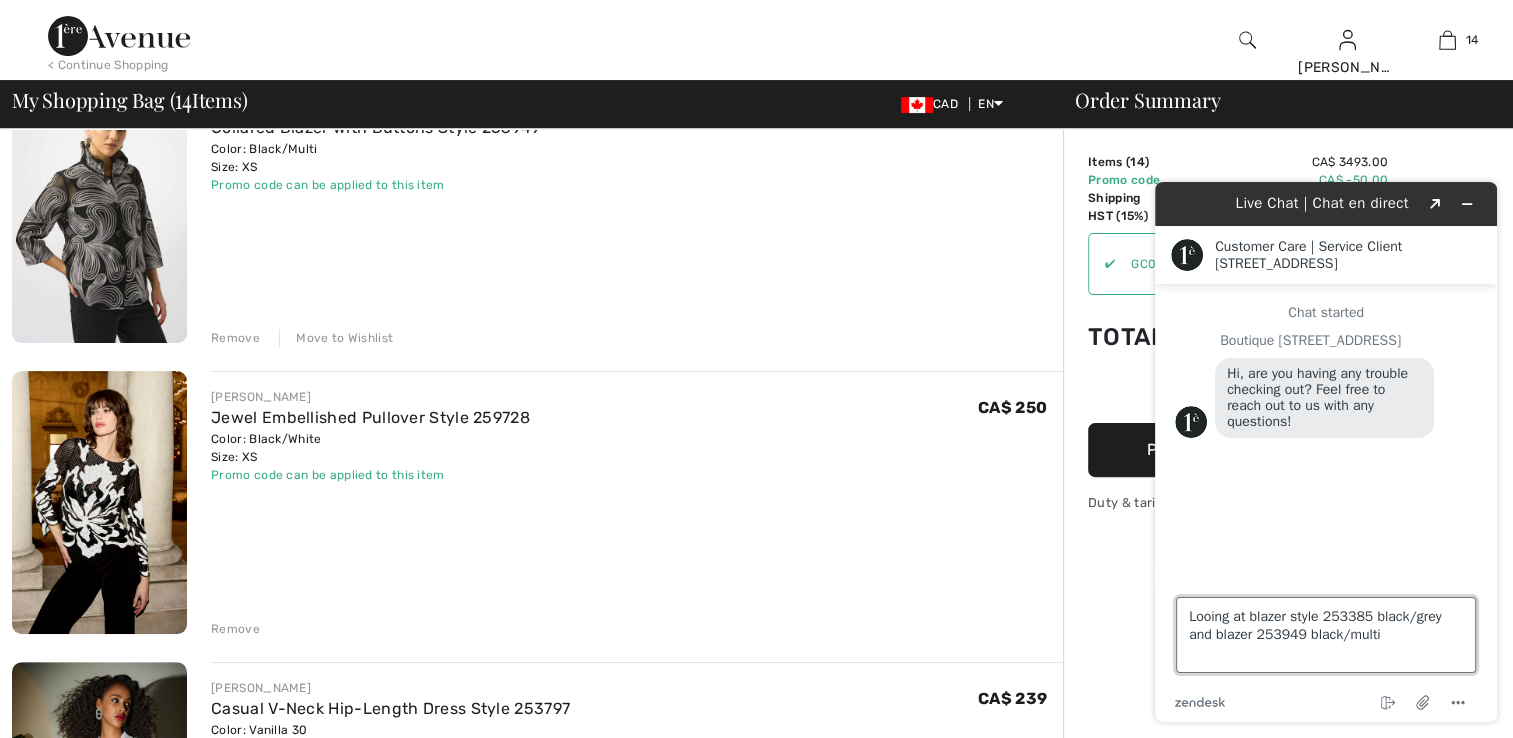 scroll, scrollTop: 500, scrollLeft: 0, axis: vertical 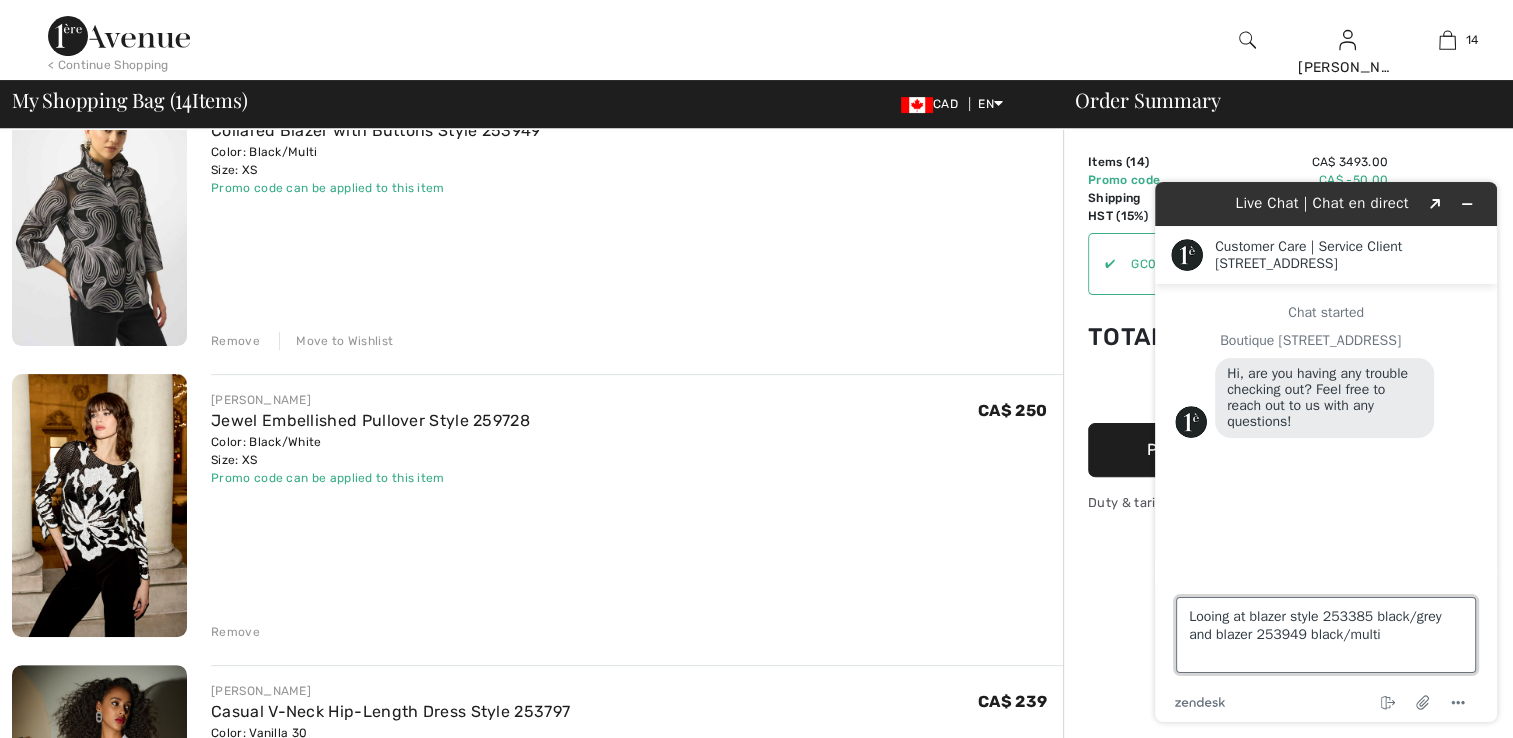 click on "Looing at blazer style 253385 black/grey and blazer 253949 black/multi" at bounding box center (1326, 635) 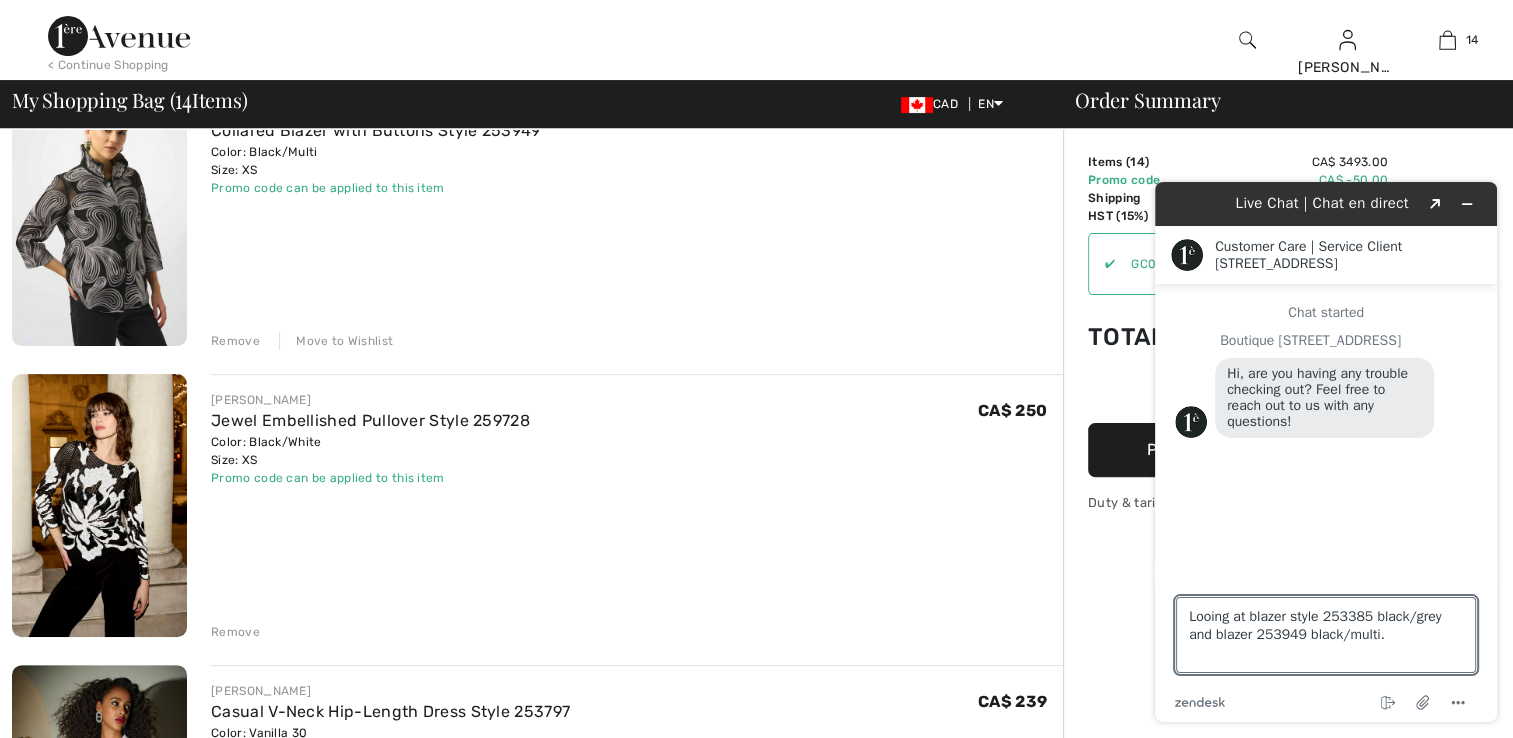 click on "End chat Attach file Options" at bounding box center [1351, 703] 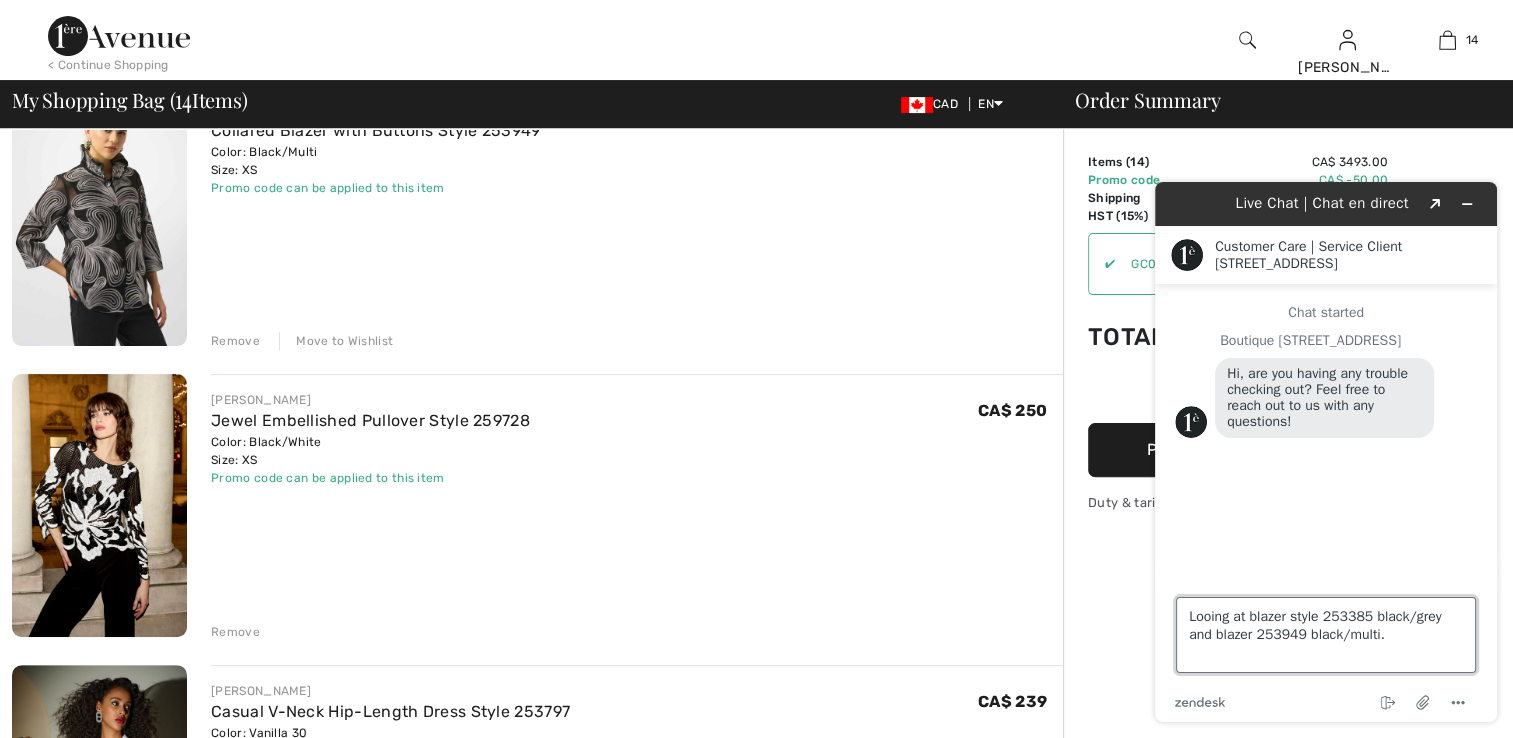 click on "Looing at blazer style 253385 black/grey and blazer 253949 black/multi." at bounding box center [1326, 635] 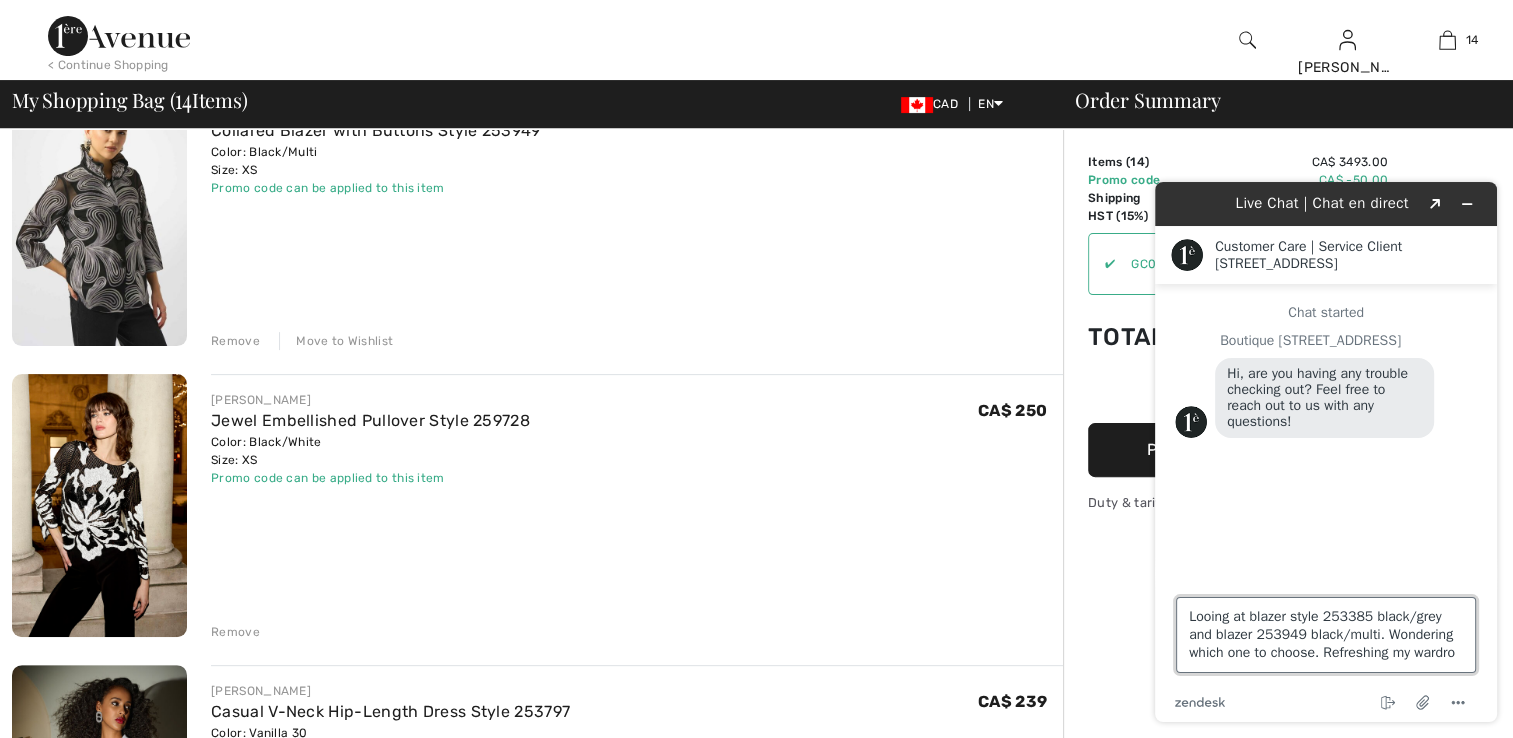scroll, scrollTop: 0, scrollLeft: 0, axis: both 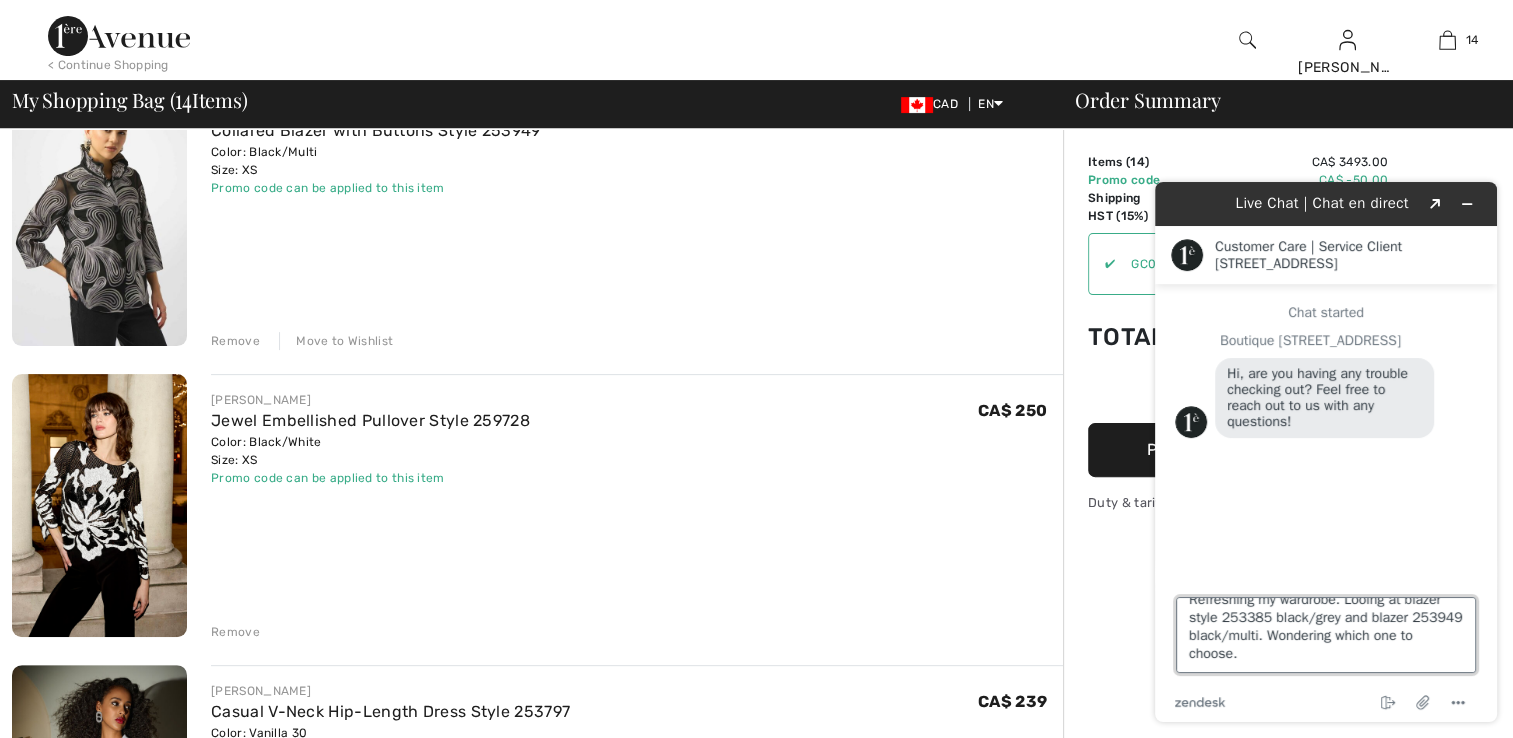 drag, startPoint x: 1240, startPoint y: 660, endPoint x: 1277, endPoint y: 680, distance: 42.059483 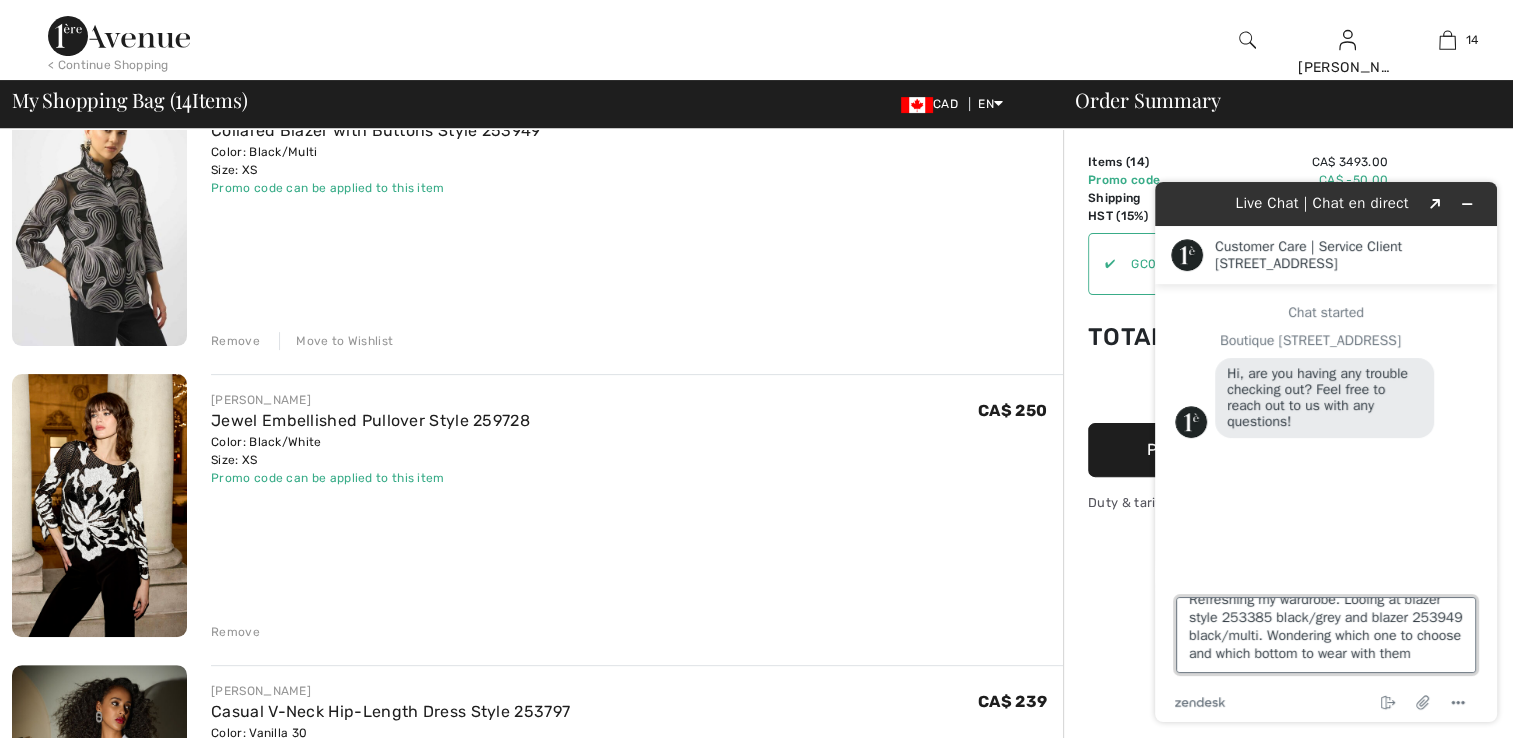 scroll, scrollTop: 25, scrollLeft: 0, axis: vertical 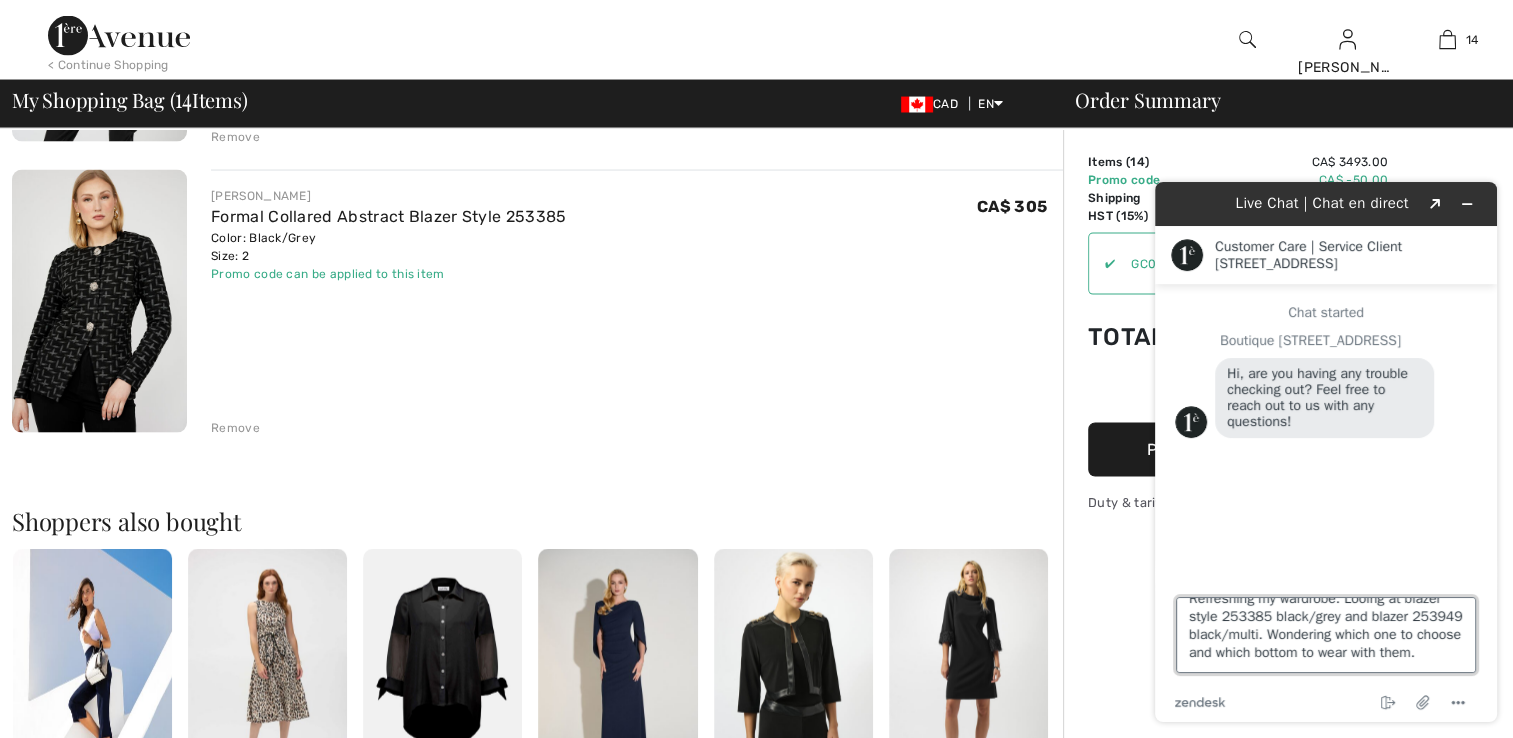 click on "Refreshing my wardrobe. Looing at blazer style 253385 black/grey and blazer 253949 black/multi. Wondering which one to choose and which bottom to wear with them." at bounding box center (1326, 635) 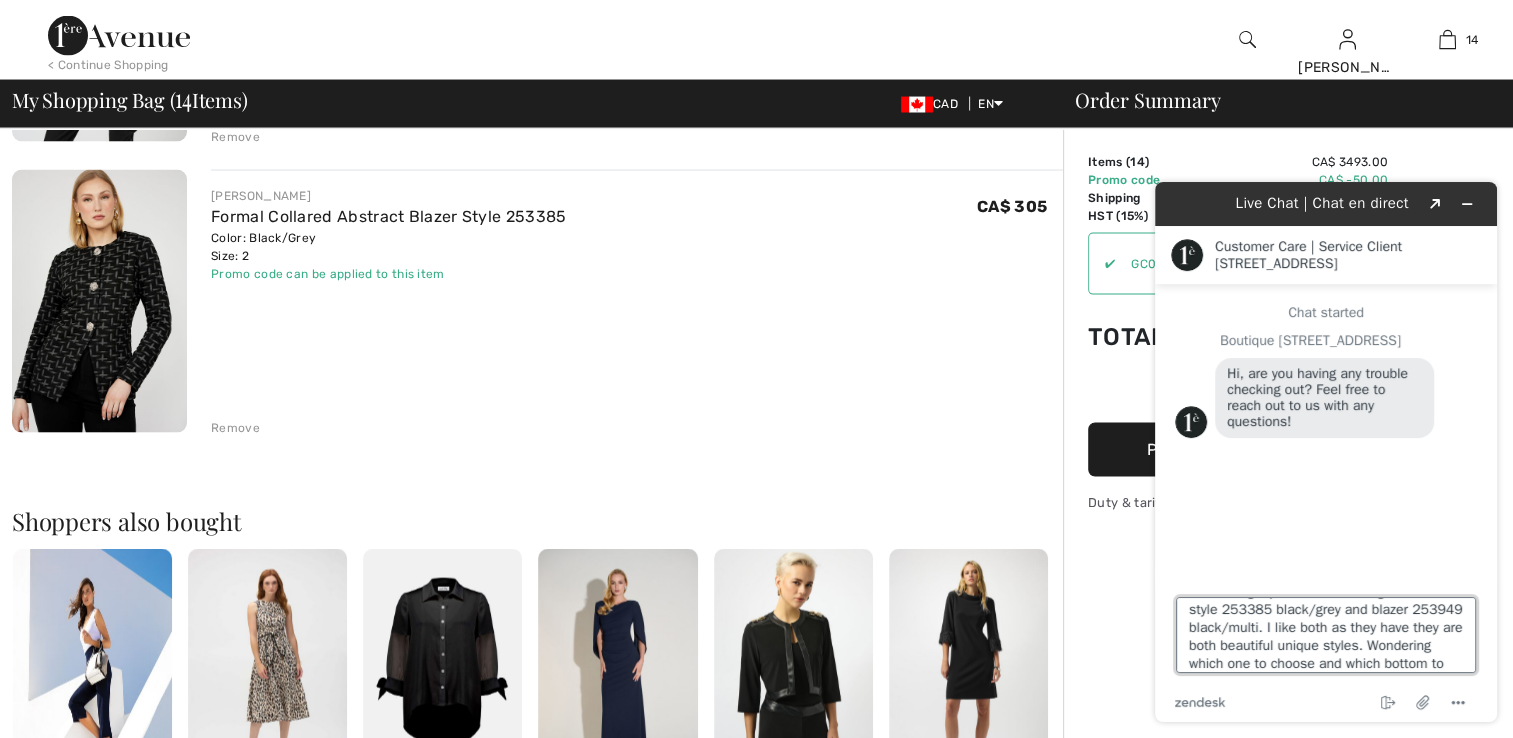 scroll, scrollTop: 0, scrollLeft: 0, axis: both 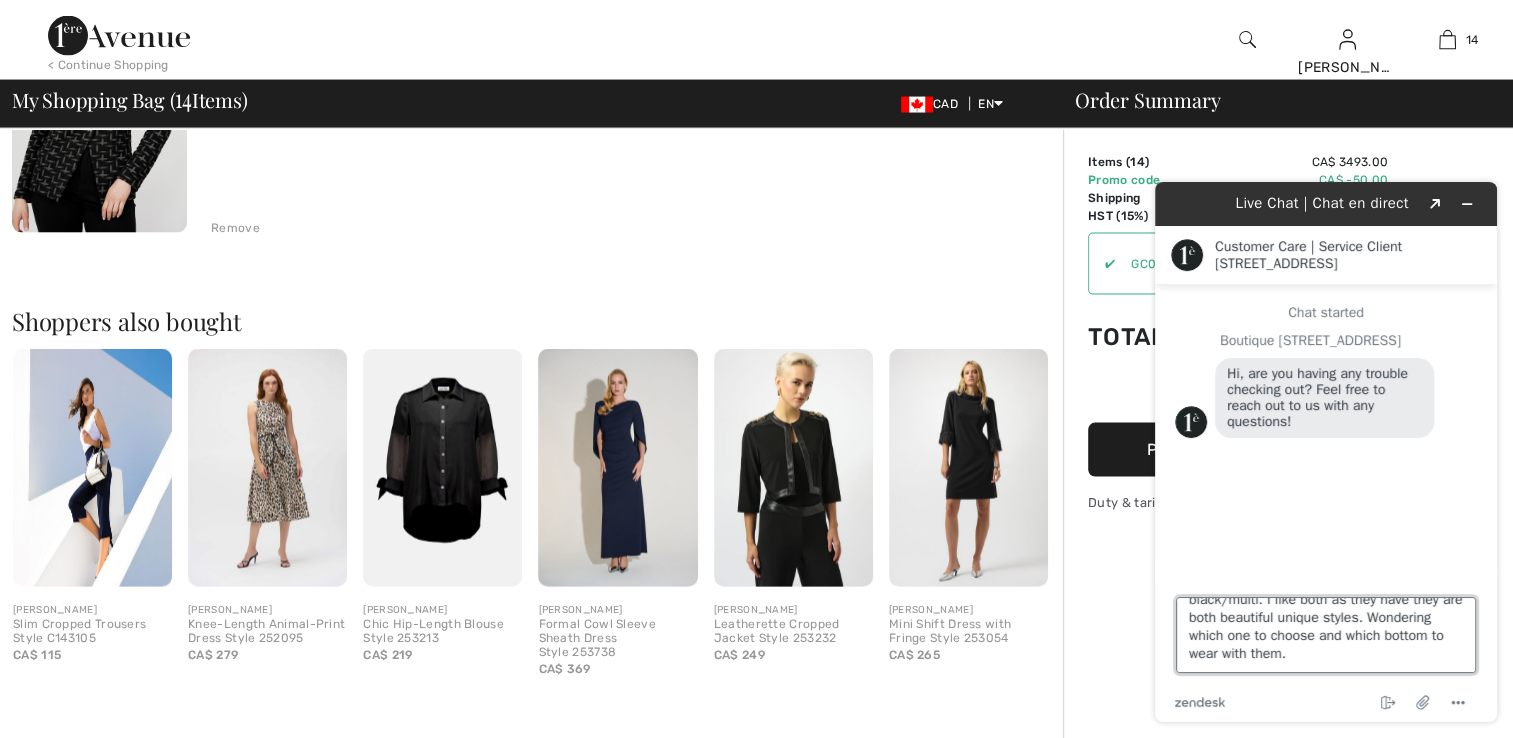 click on "Refreshing my wardrobe. Looing at blazer style 253385 black/grey and blazer 253949 black/multi. I like both as they have they are both beautiful unique styles. Wondering which one to choose and which bottom to wear with them." at bounding box center [1326, 635] 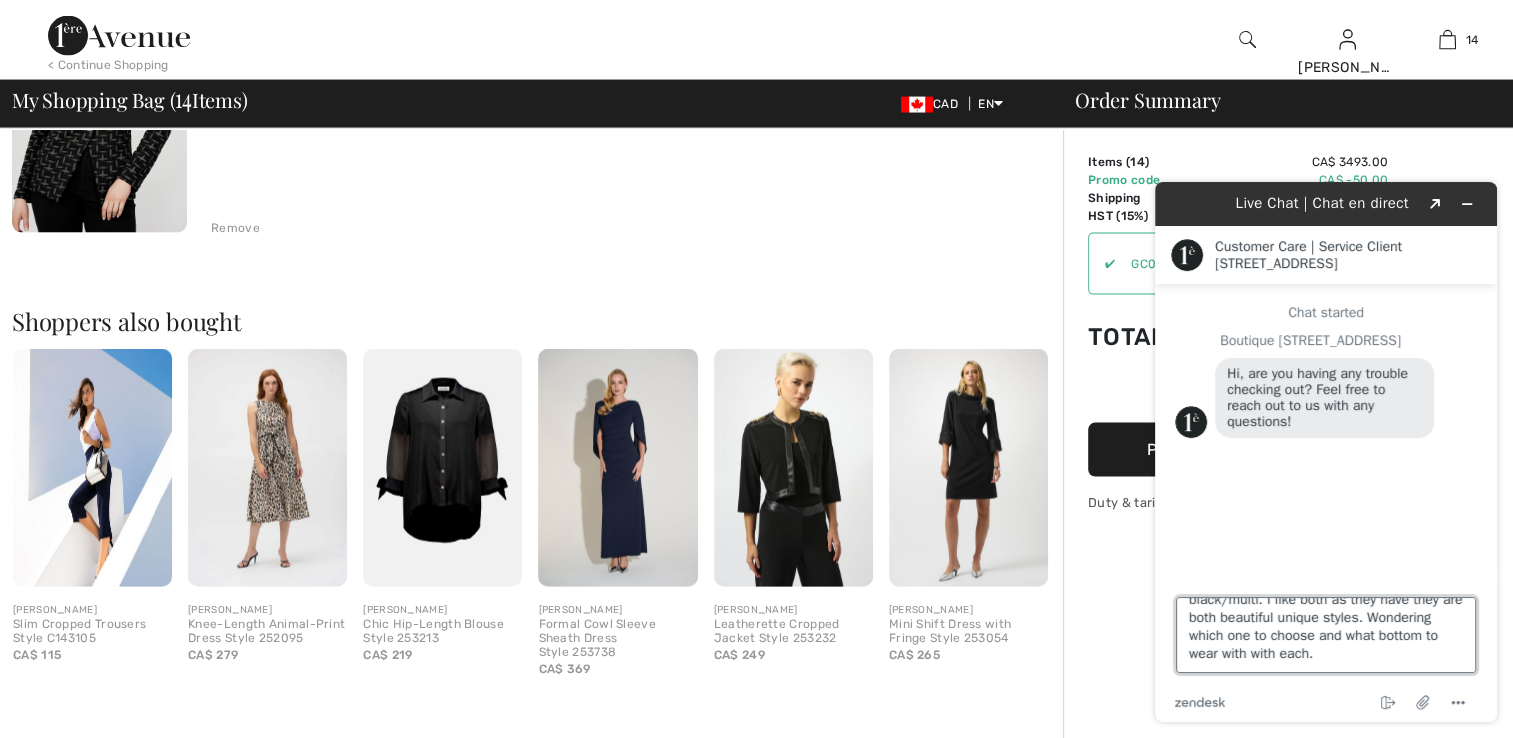 scroll, scrollTop: 52, scrollLeft: 0, axis: vertical 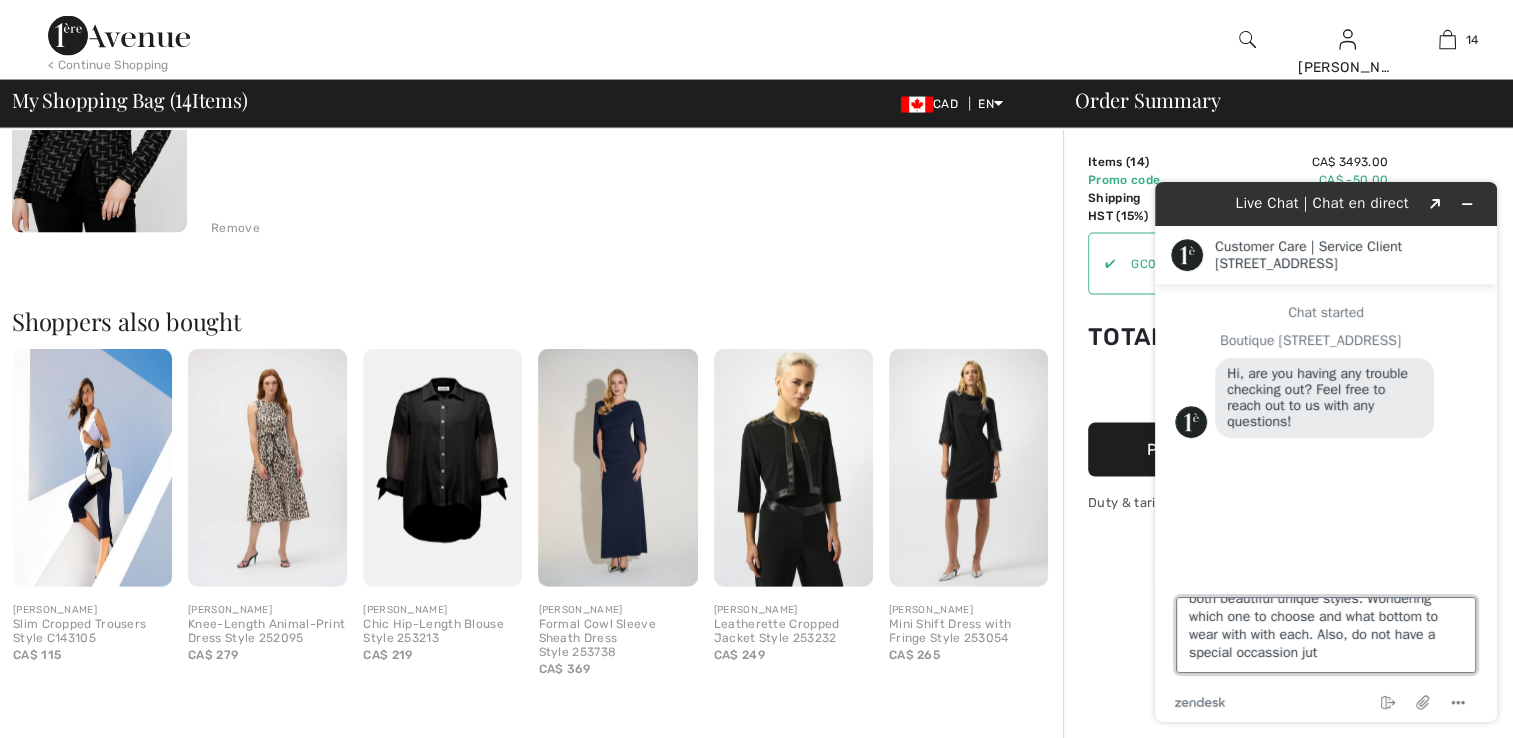 click on "Refreshing my wardrobe. Looing at blazer style 253385 black/grey and blazer 253949 black/multi. I like both as they have they are both beautiful unique styles. Wondering which one to choose and what bottom to wear with with each. Also, do not have a special occassion jut" at bounding box center (1326, 635) 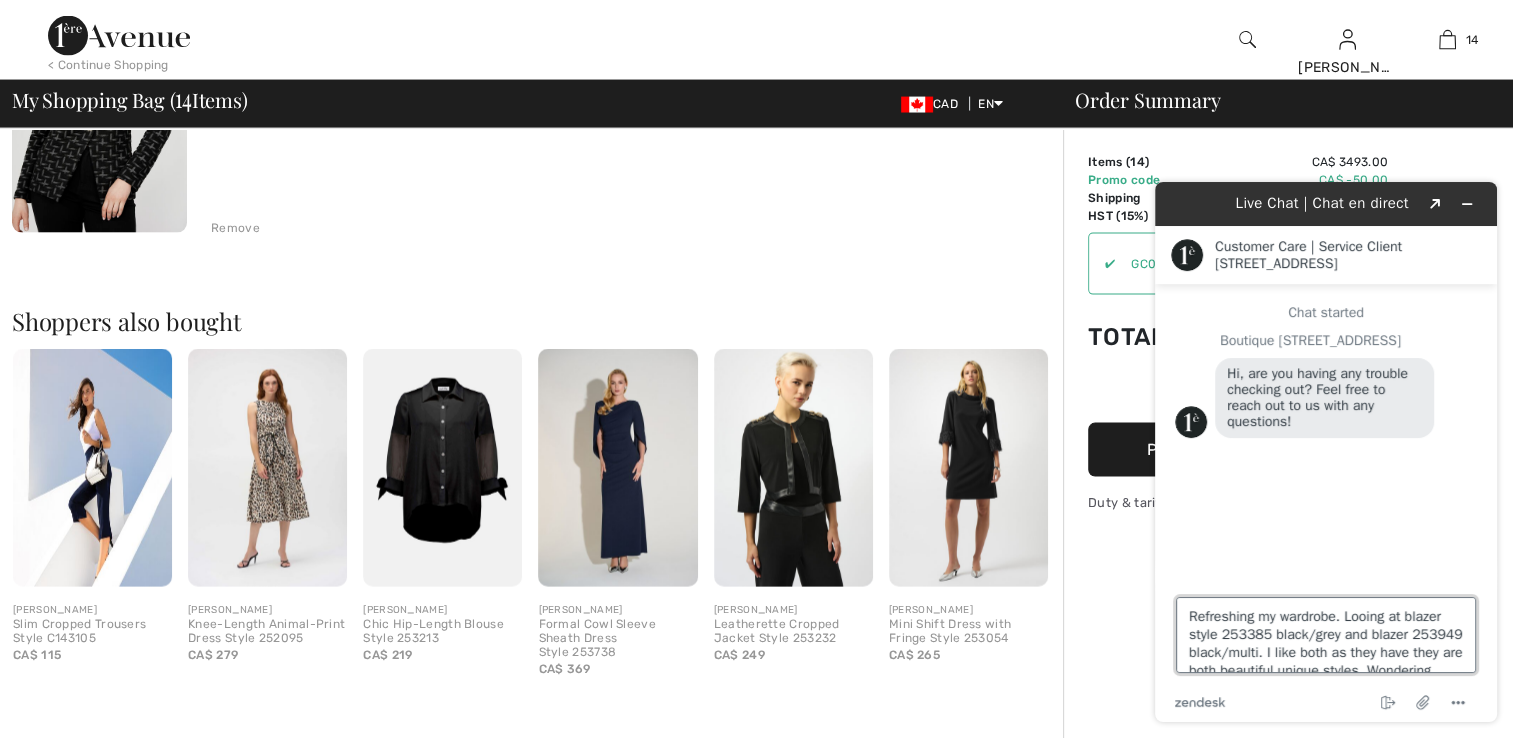 scroll, scrollTop: 72, scrollLeft: 0, axis: vertical 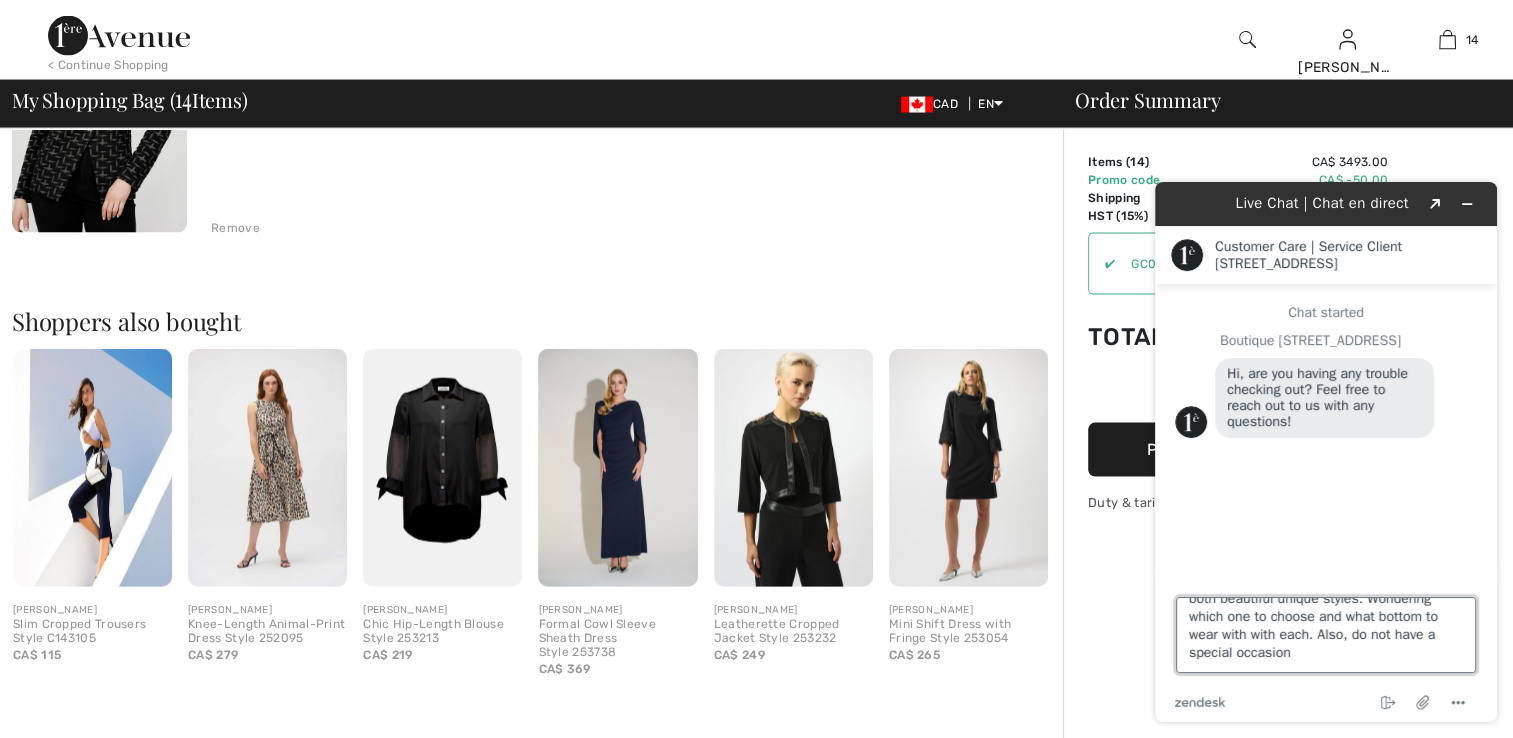 click on "Refreshing my wardrobe. Looing at blazer style 253385 black/grey and blazer 253949 black/multi. I like both as they have they are both beautiful unique styles. Wondering which one to choose and what bottom to wear with with each. Also, do not have a special occasion" at bounding box center (1326, 635) 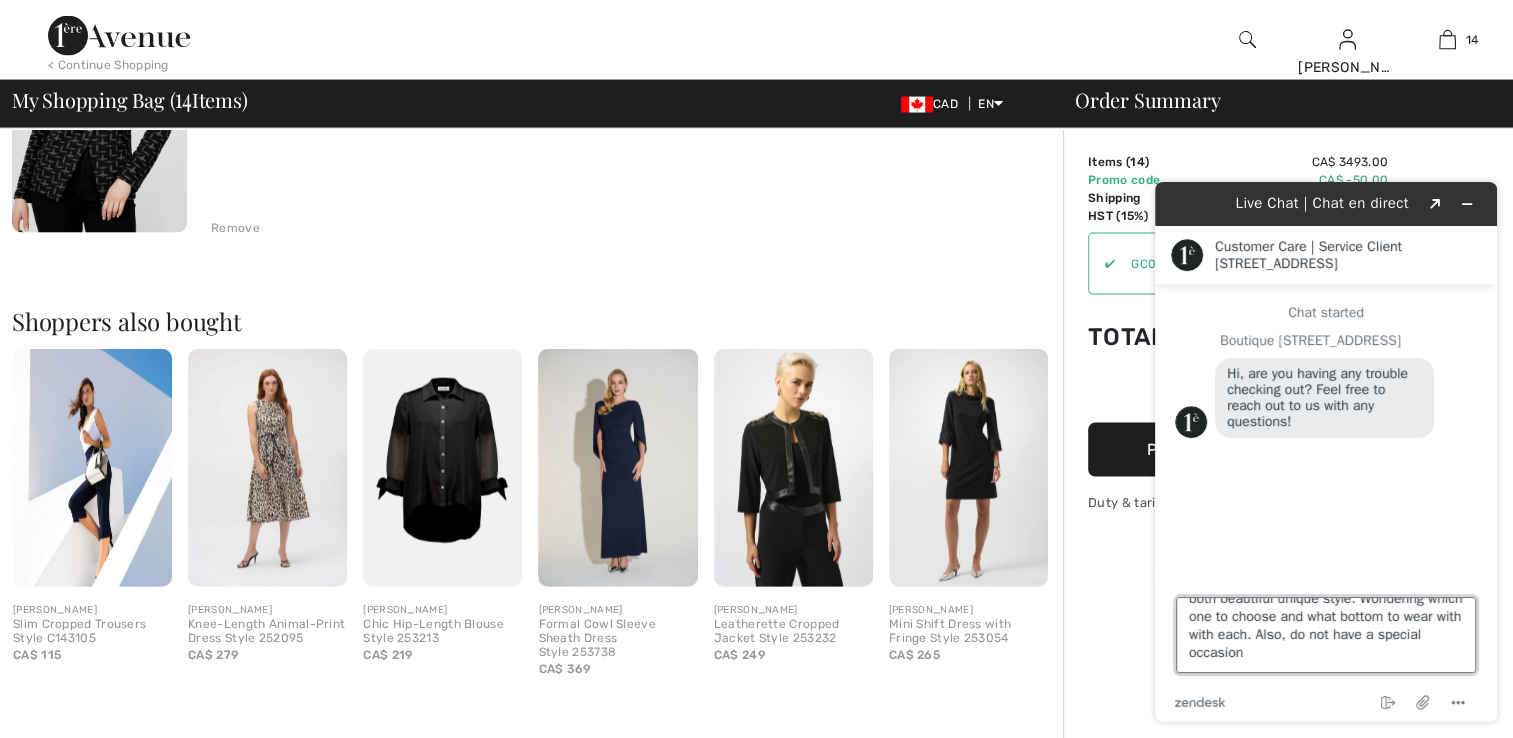 scroll, scrollTop: 63, scrollLeft: 0, axis: vertical 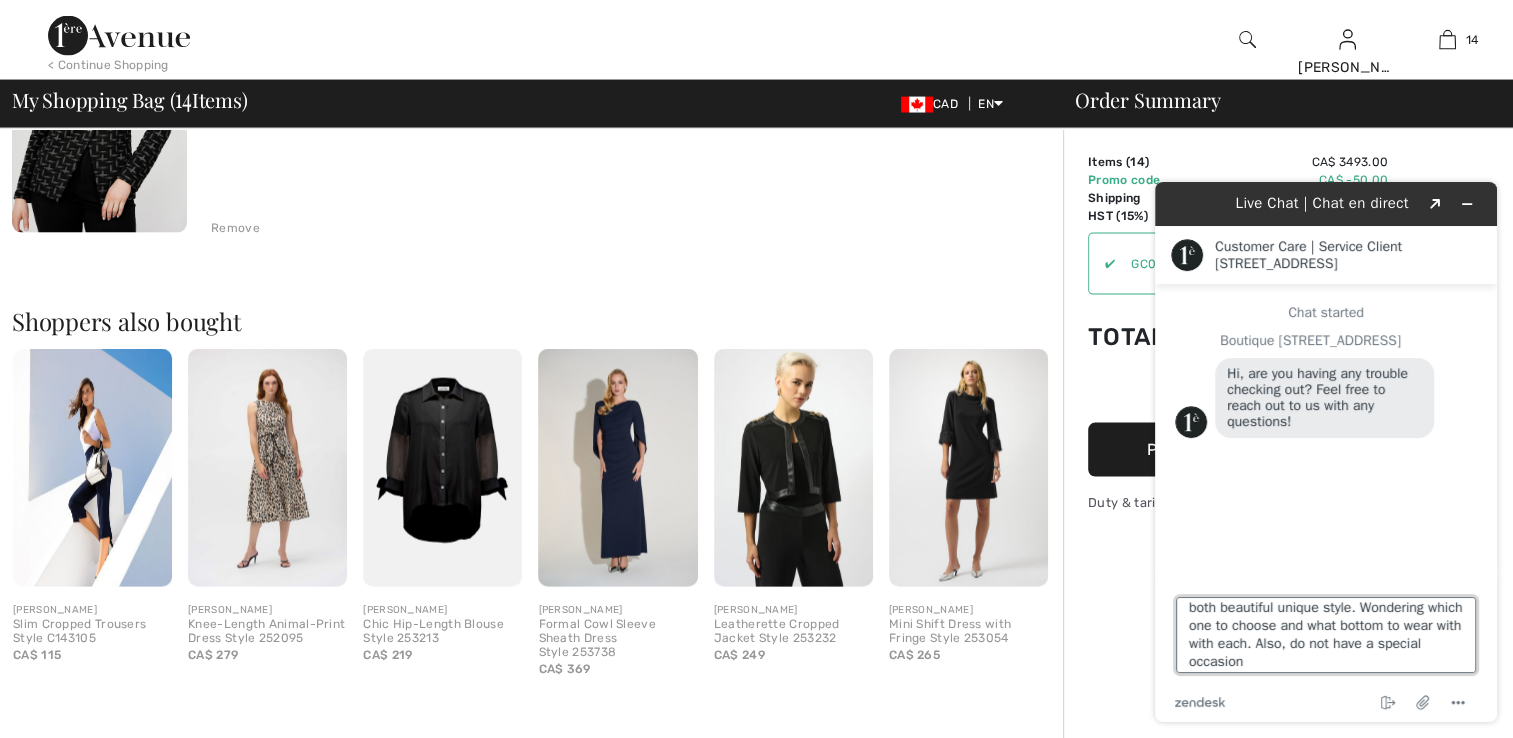click on "Refreshing my wardrobe. Looing at blazer style 253385 black/grey and blazer 253949 black/multi. I like both as they have they are both beautiful unique style. Wondering which one to choose and what bottom to wear with with each. Also, do not have a special occasion" at bounding box center (1326, 635) 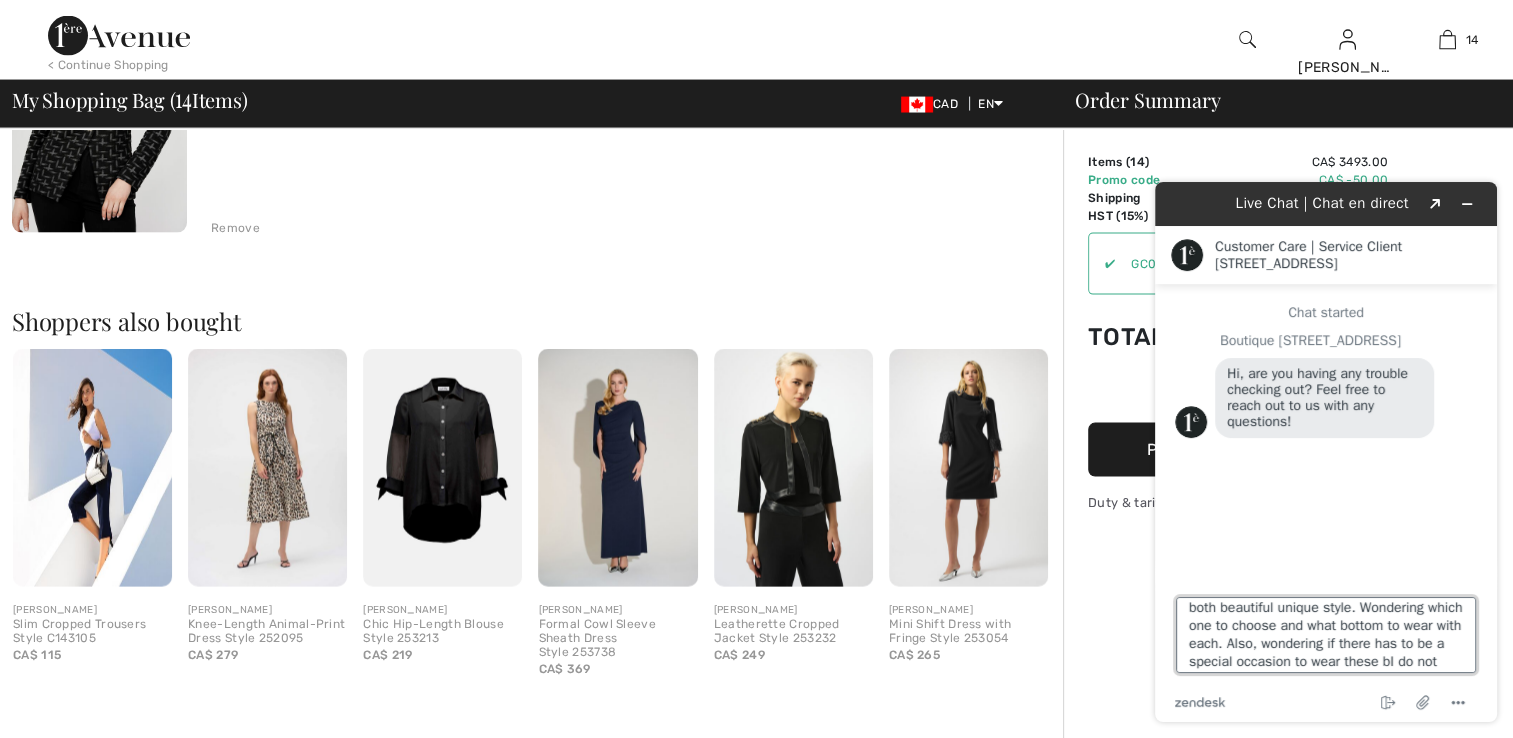 scroll, scrollTop: 80, scrollLeft: 0, axis: vertical 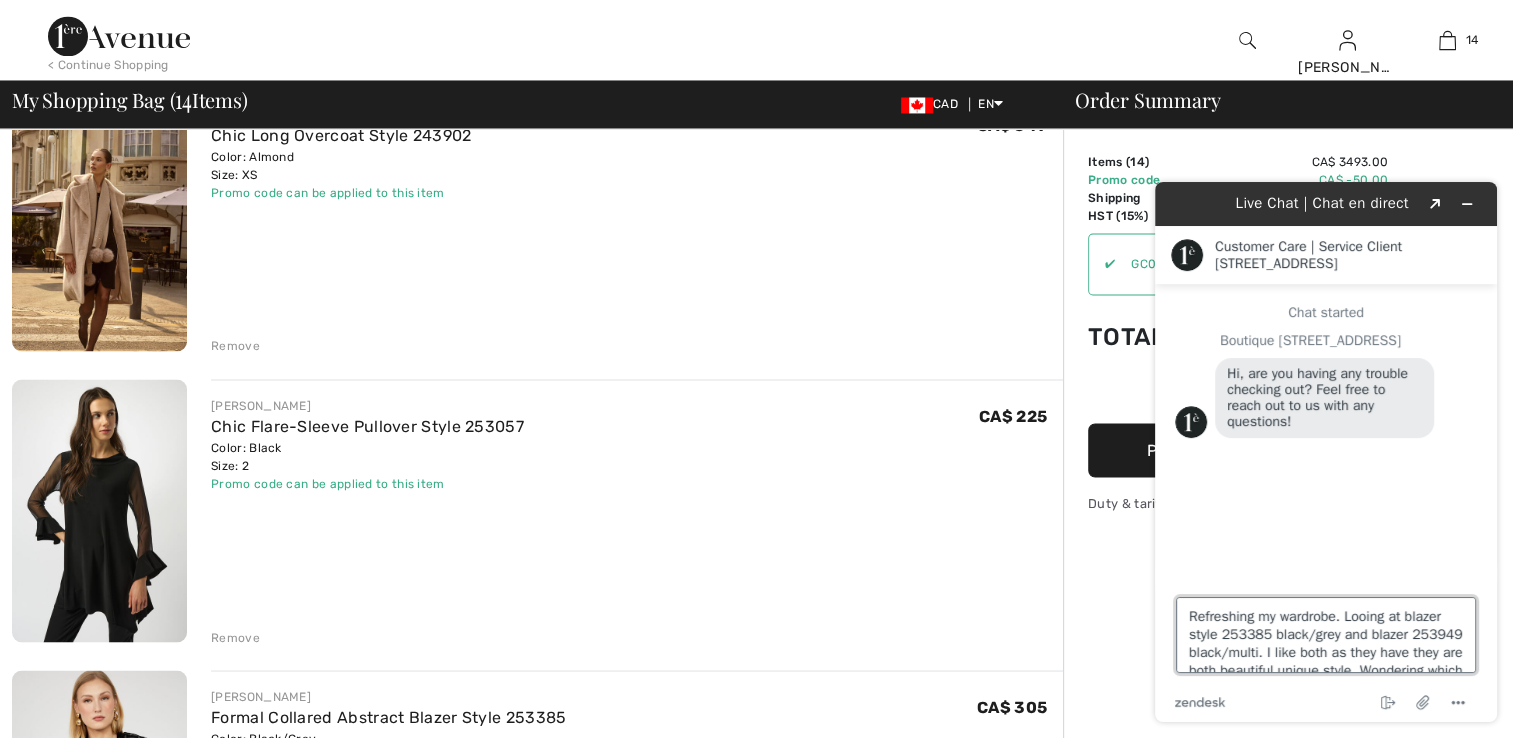 drag, startPoint x: 1342, startPoint y: 617, endPoint x: 1341, endPoint y: 634, distance: 17.029387 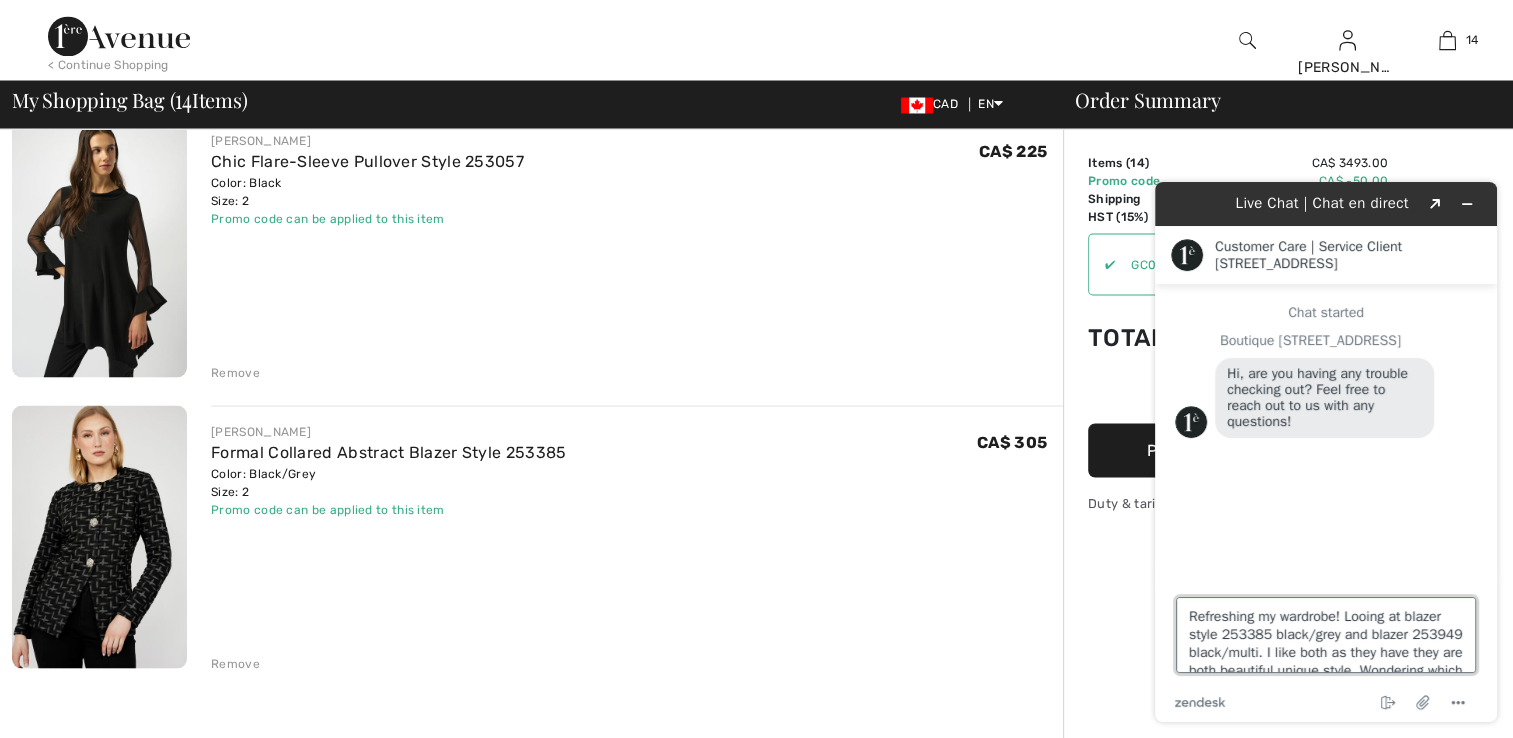 scroll, scrollTop: 3700, scrollLeft: 0, axis: vertical 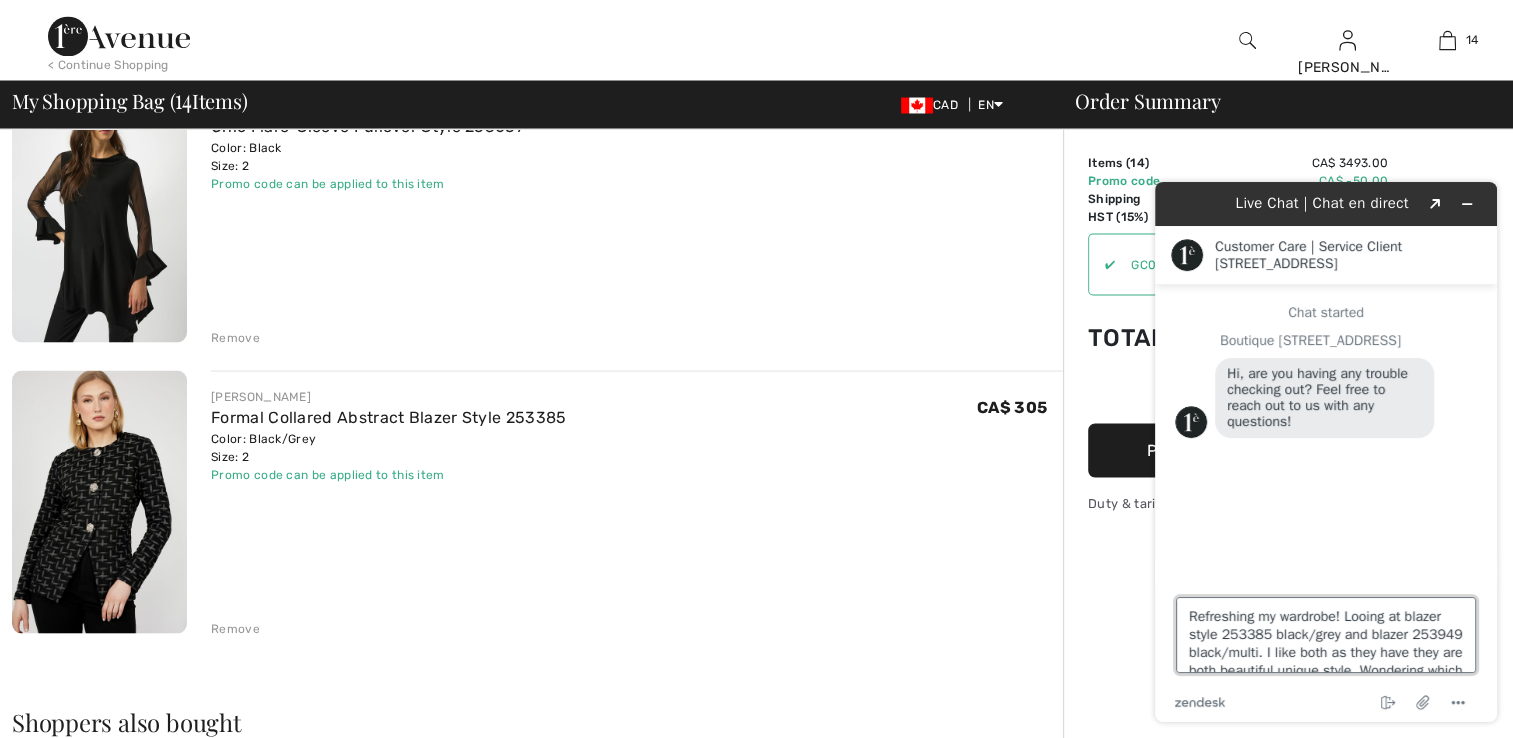 drag, startPoint x: 1442, startPoint y: 651, endPoint x: 1464, endPoint y: 661, distance: 24.166092 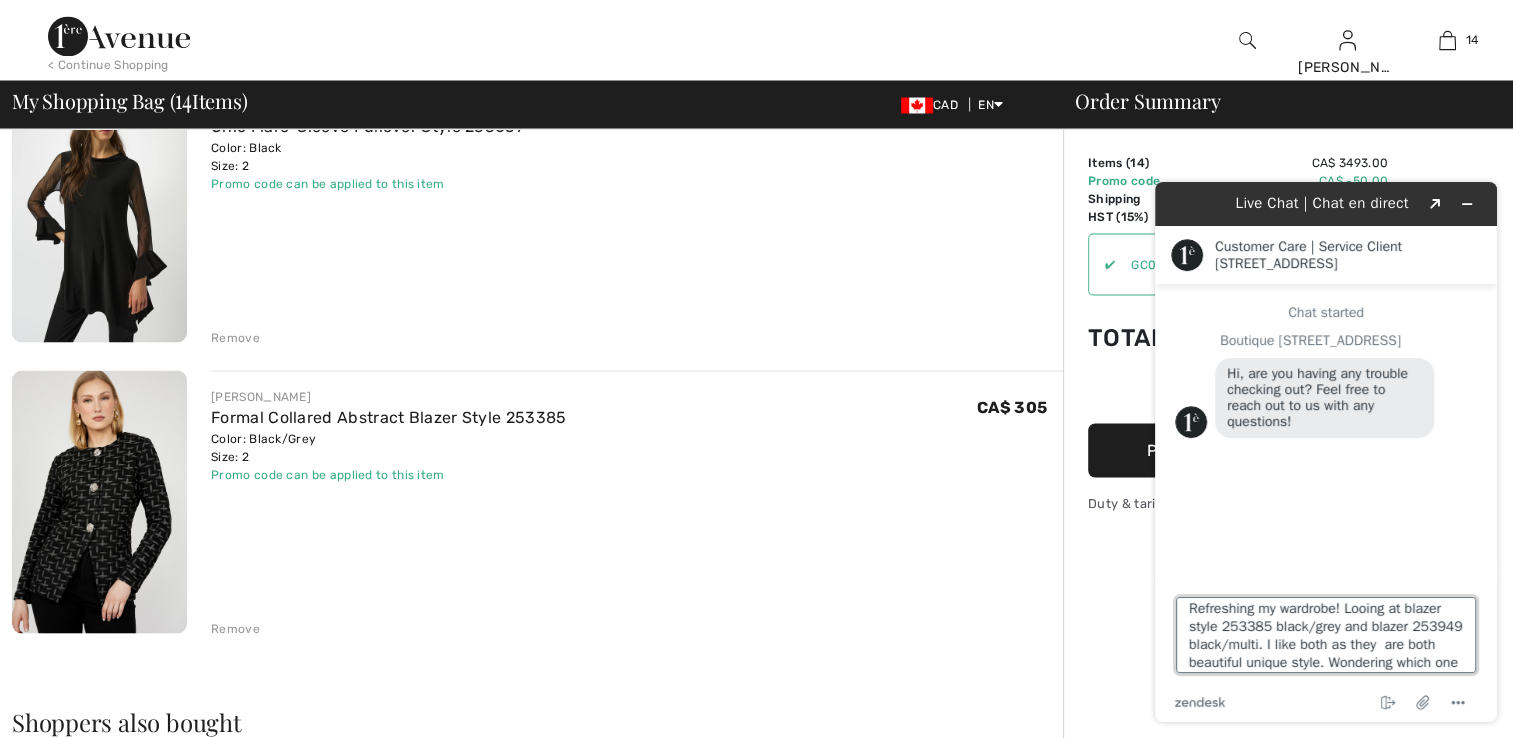 type on "Refreshing my wardrobe! Looing at blazer style 253385 black/grey and blazer 253949 black/multi. I like both as they are both beautiful unique style. Wondering which one to choose and what bottom to wear with each. Also, wondering if there has to be a special occasion to wear these blazers?" 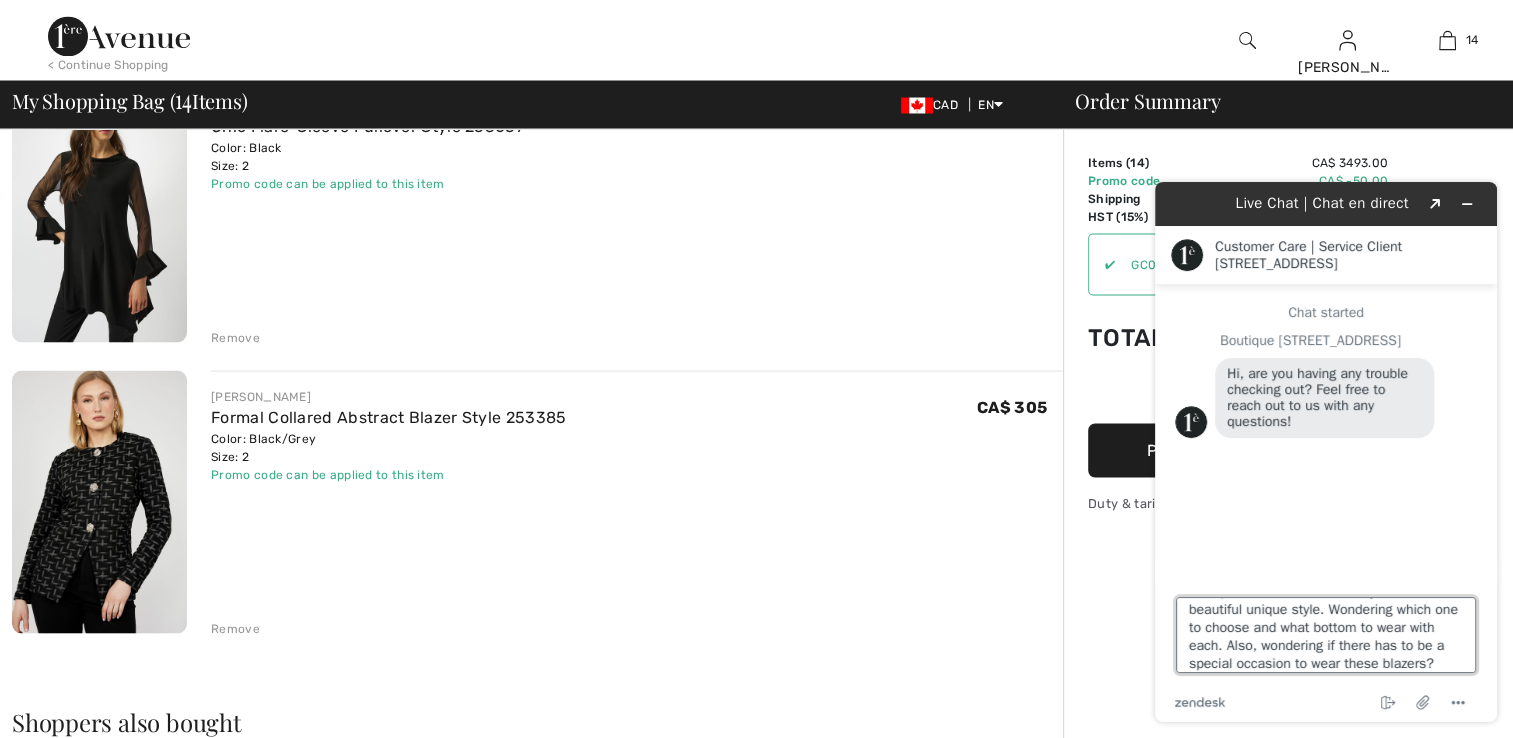 scroll, scrollTop: 0, scrollLeft: 0, axis: both 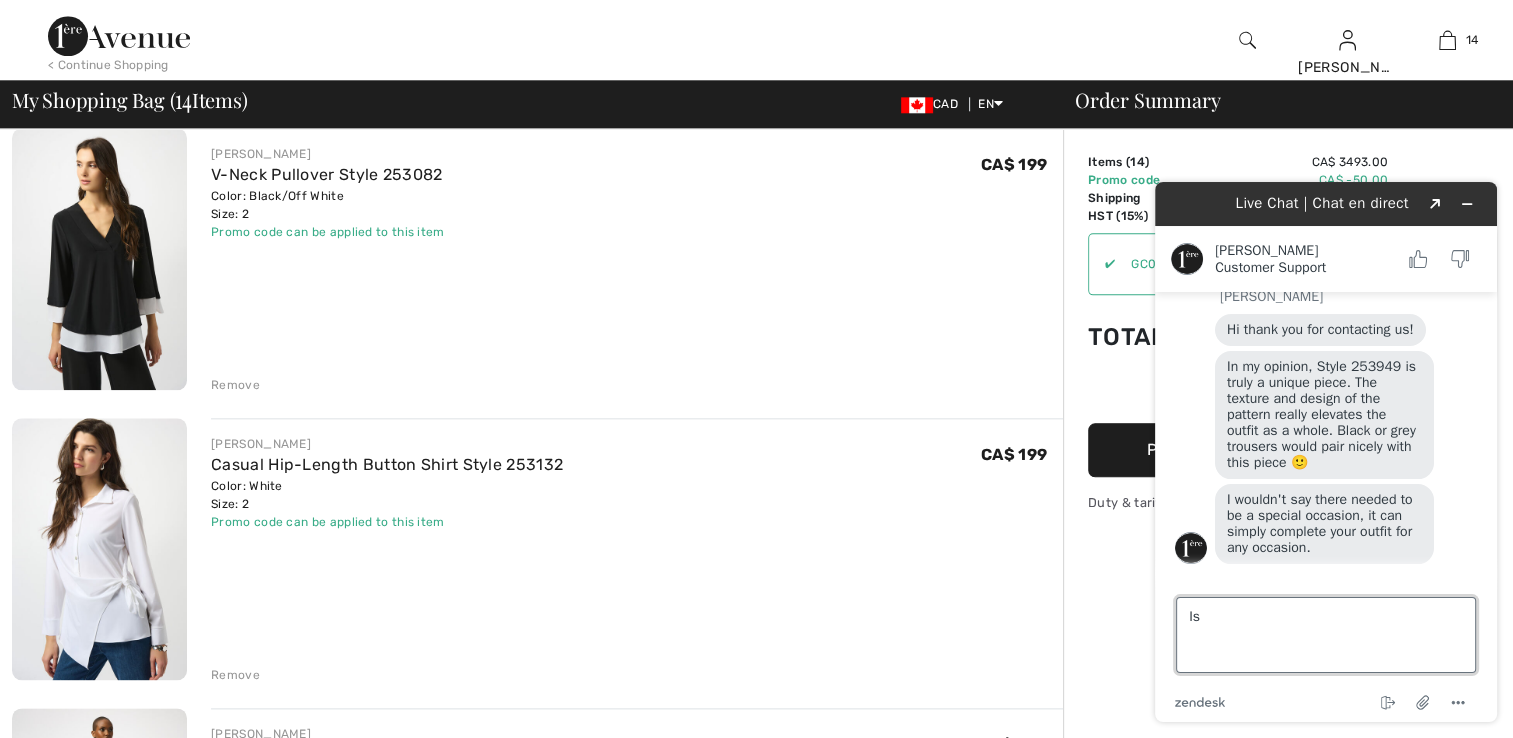 type on "I" 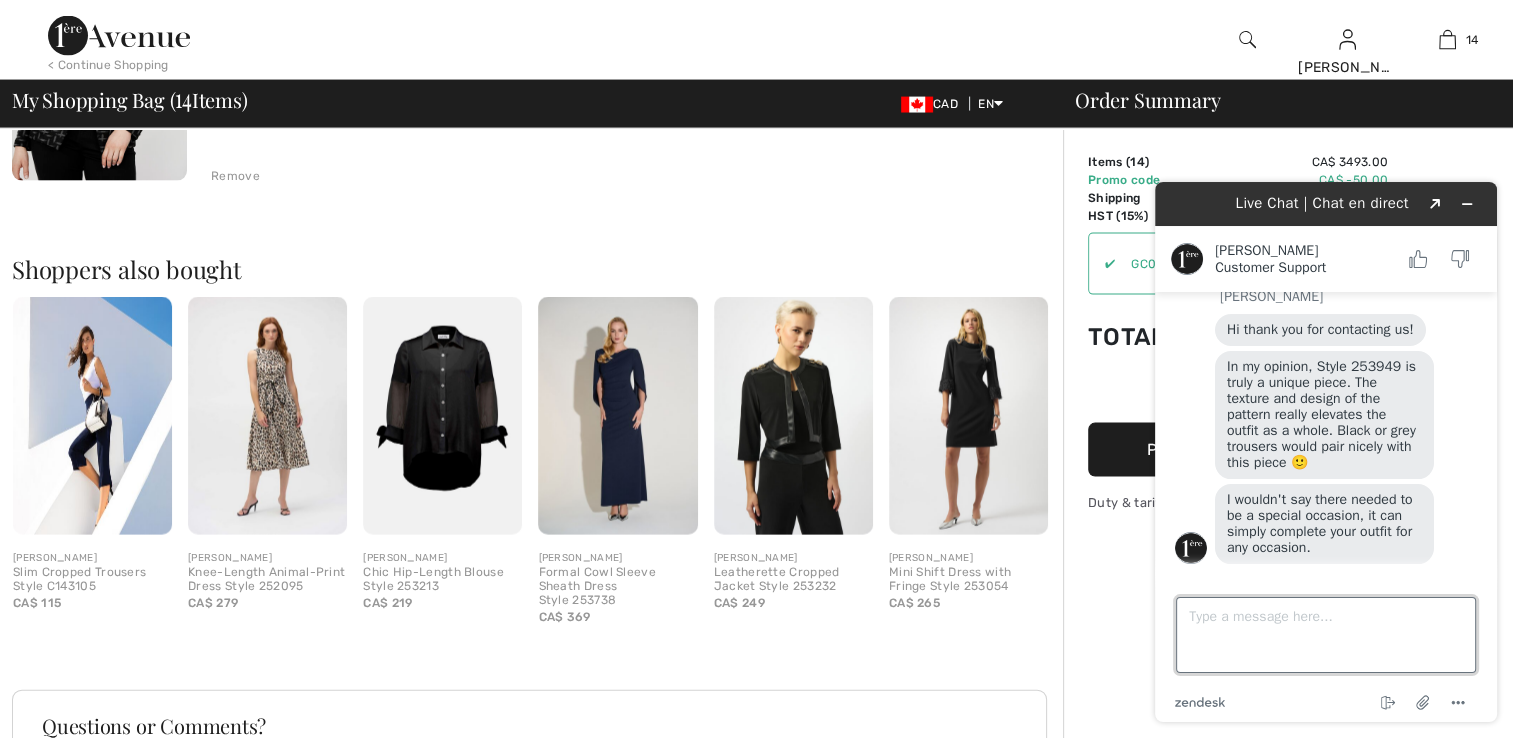 scroll, scrollTop: 4200, scrollLeft: 0, axis: vertical 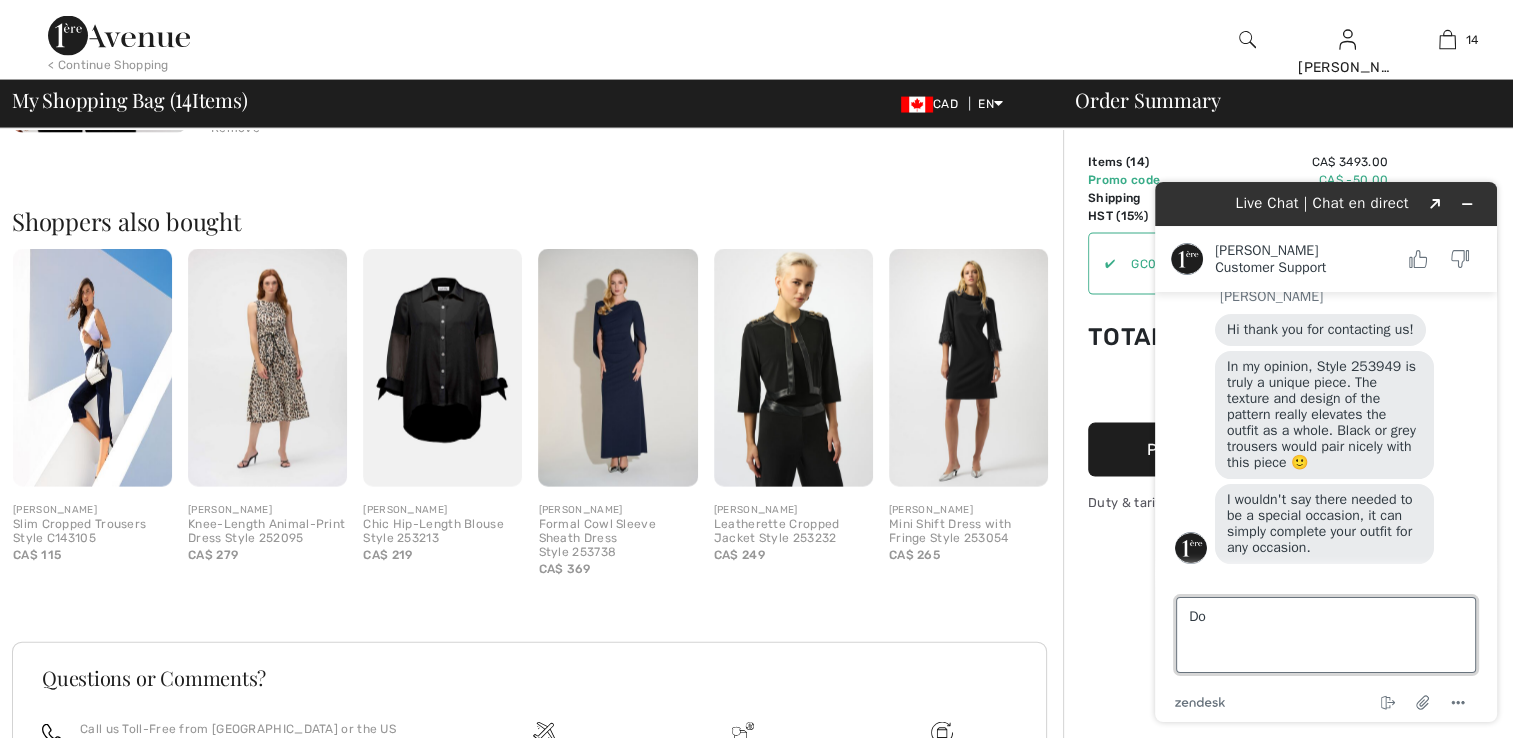 type on "D" 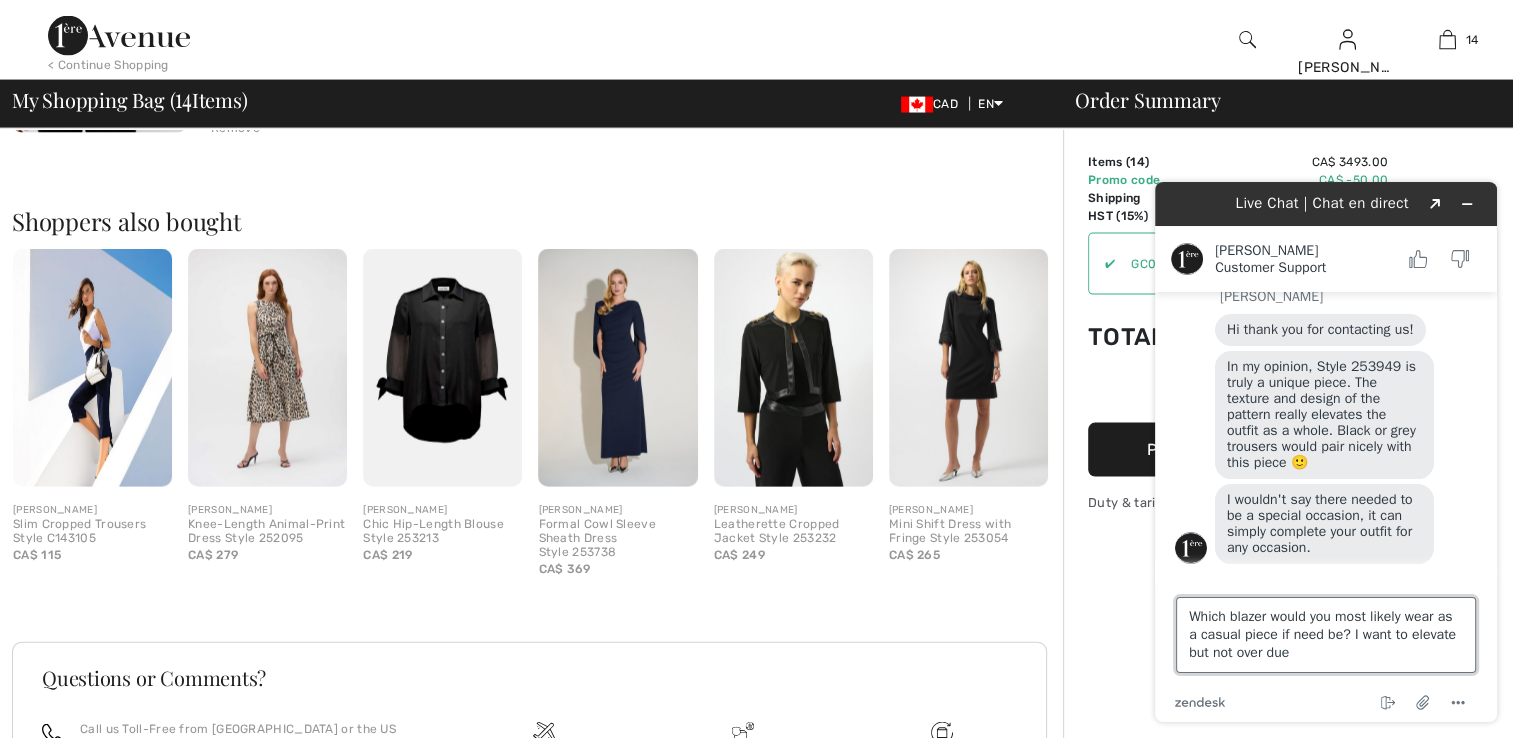 type on "Which blazer would you most likely wear as a casual piece if need be? I want to elevate but not over due." 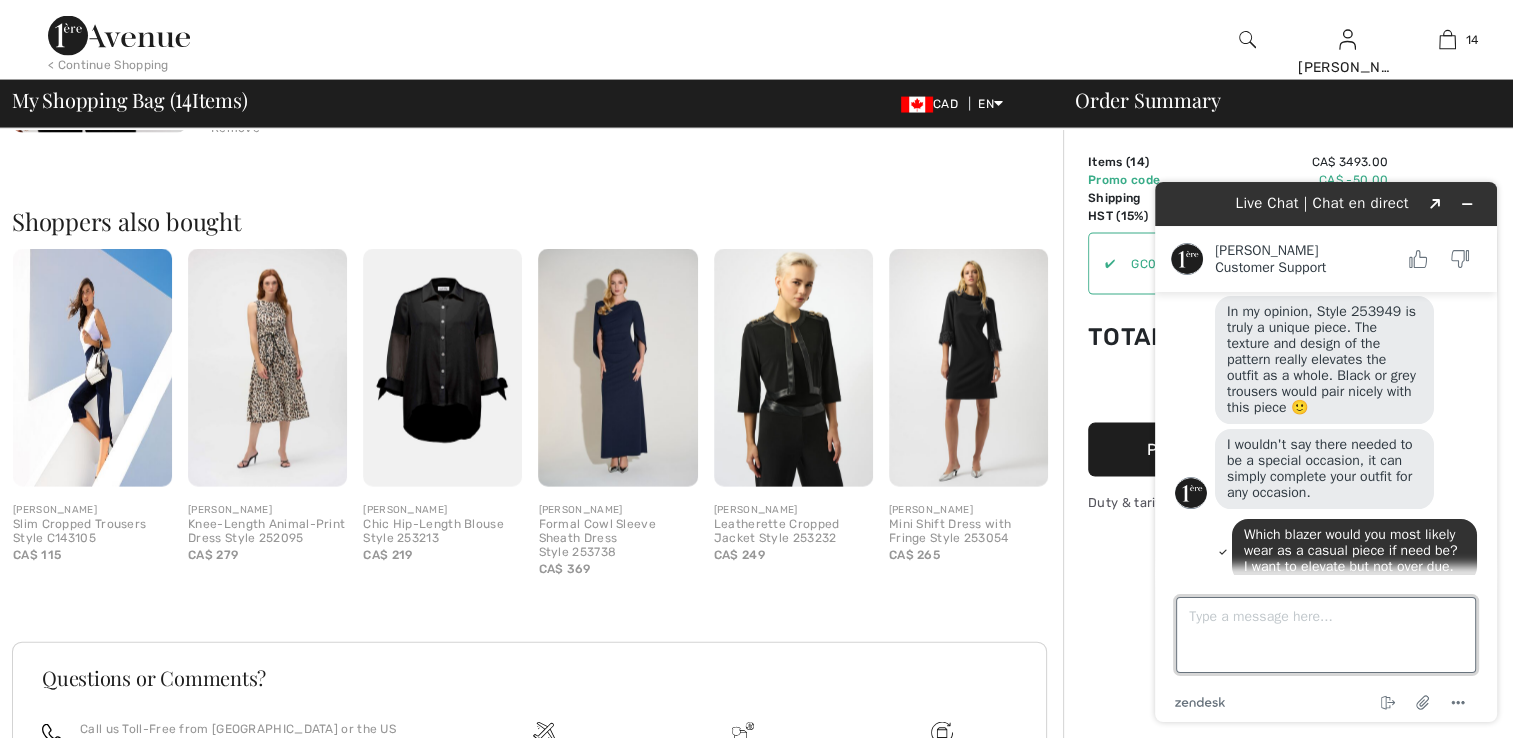 scroll, scrollTop: 440, scrollLeft: 0, axis: vertical 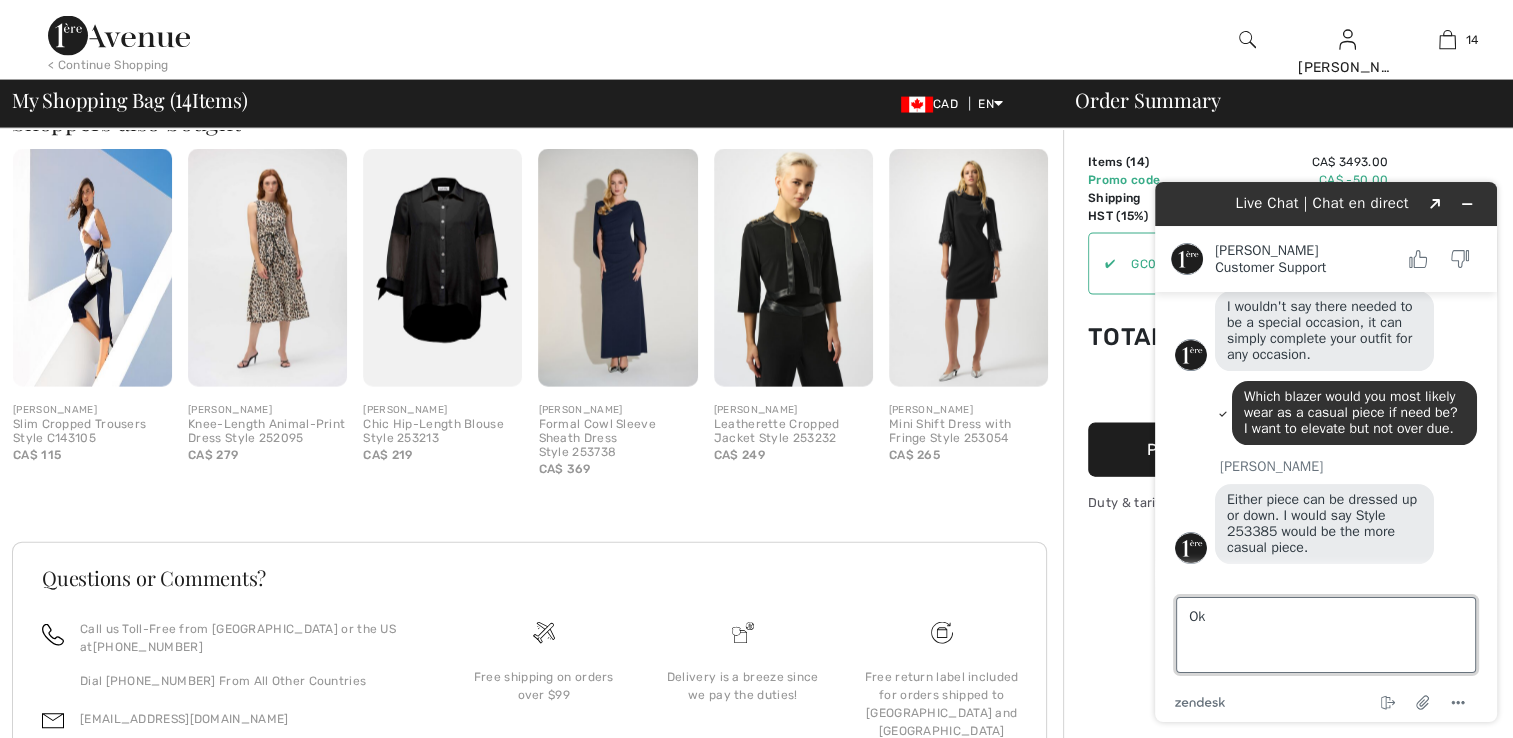 type on "O" 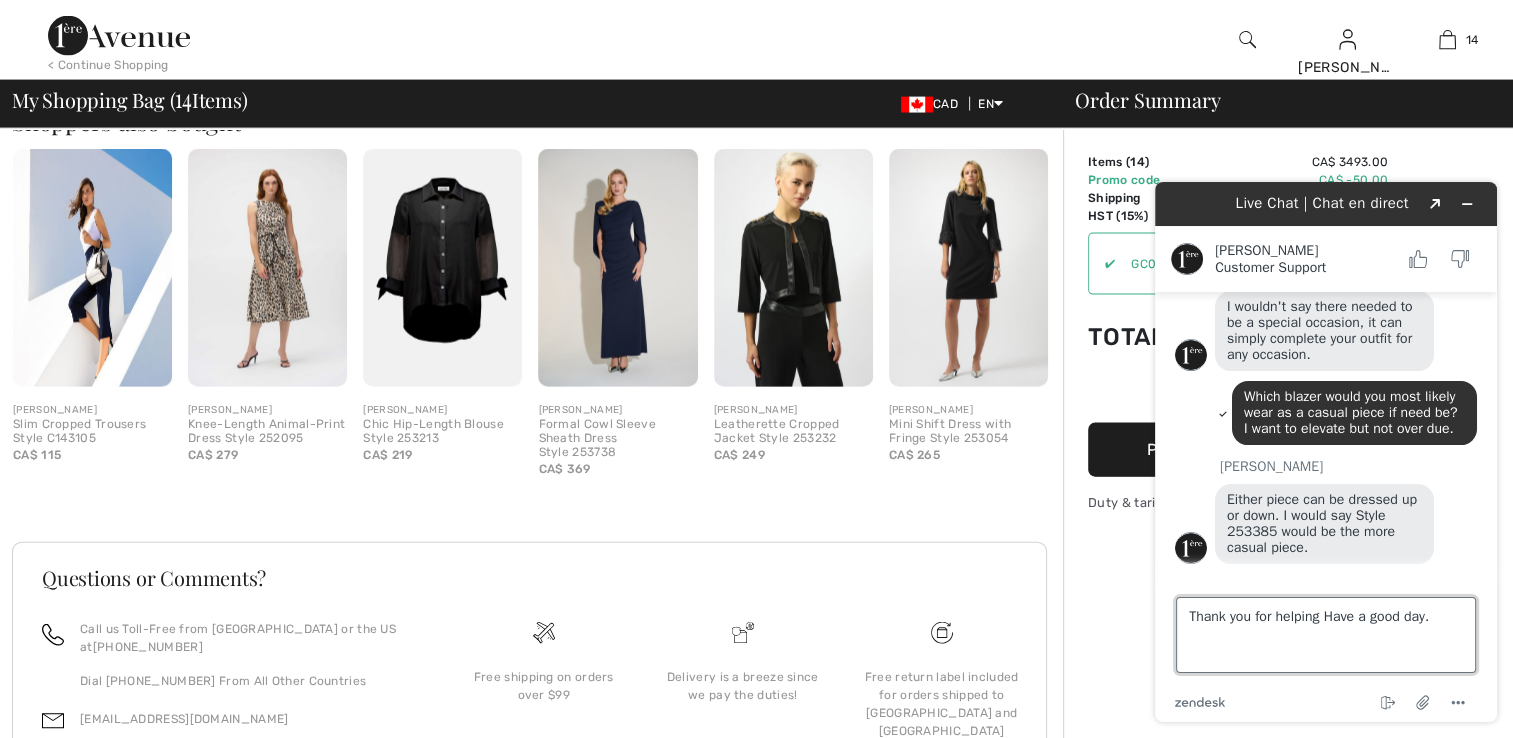 type on "Thank you for helping! Have a good day." 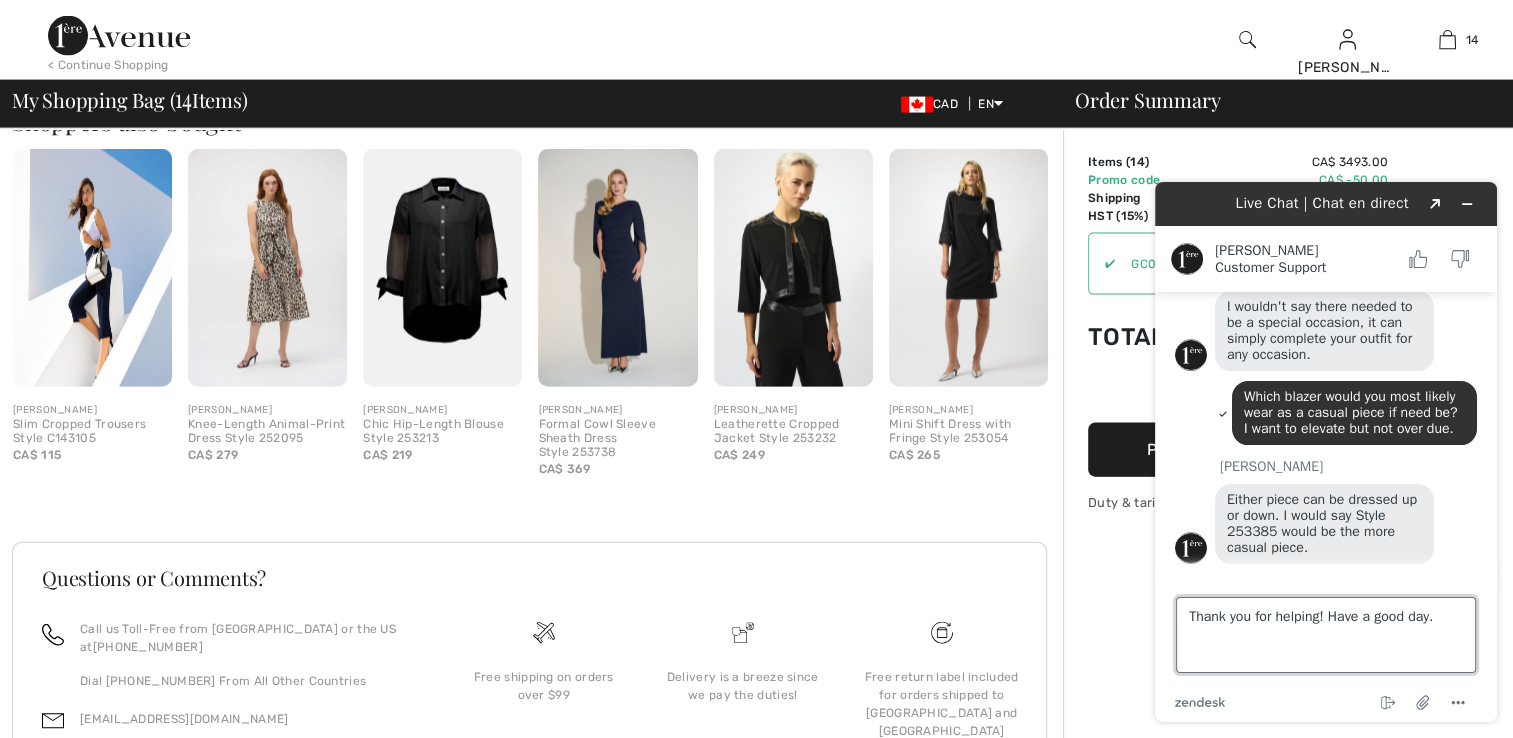 click on "Thank you for helping! Have a good day." at bounding box center [1326, 635] 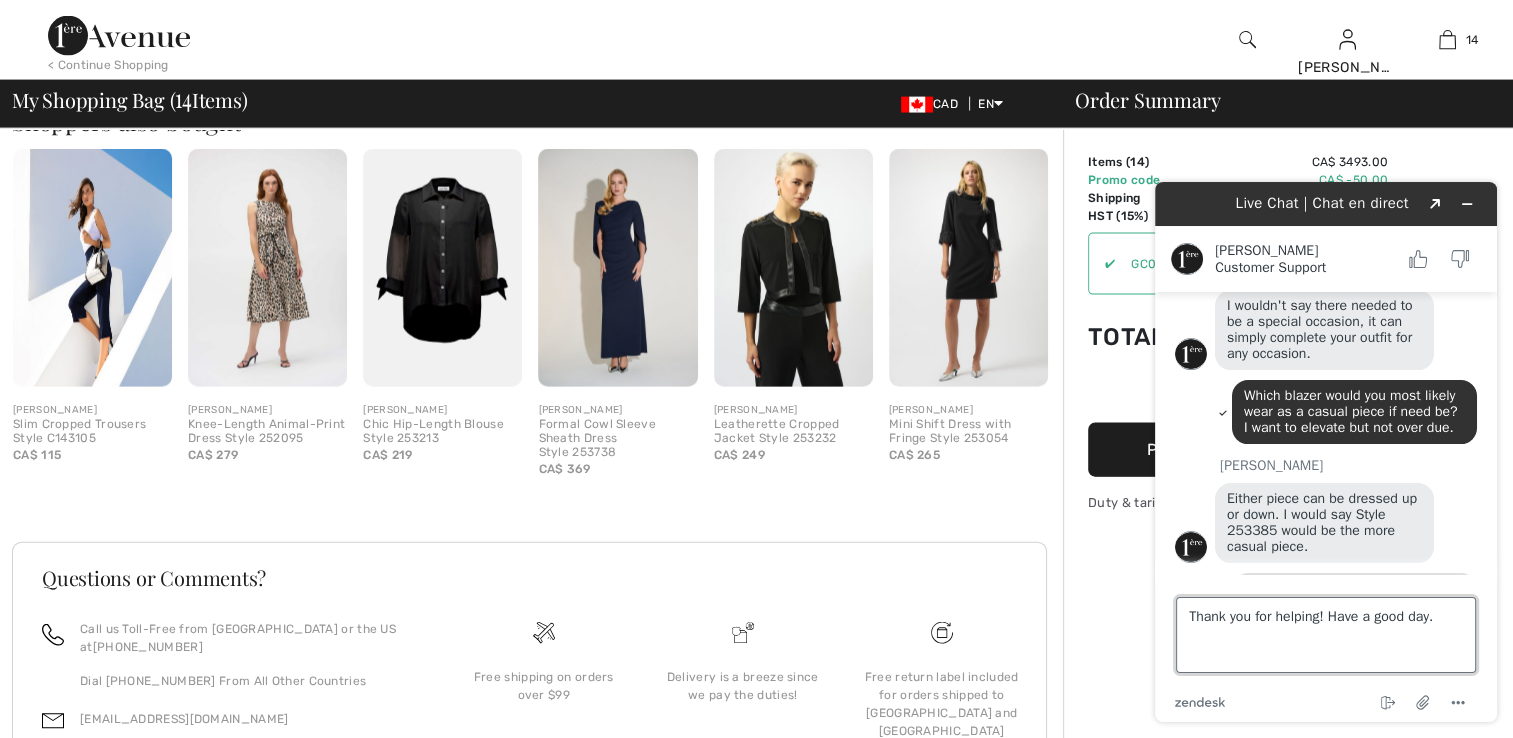type 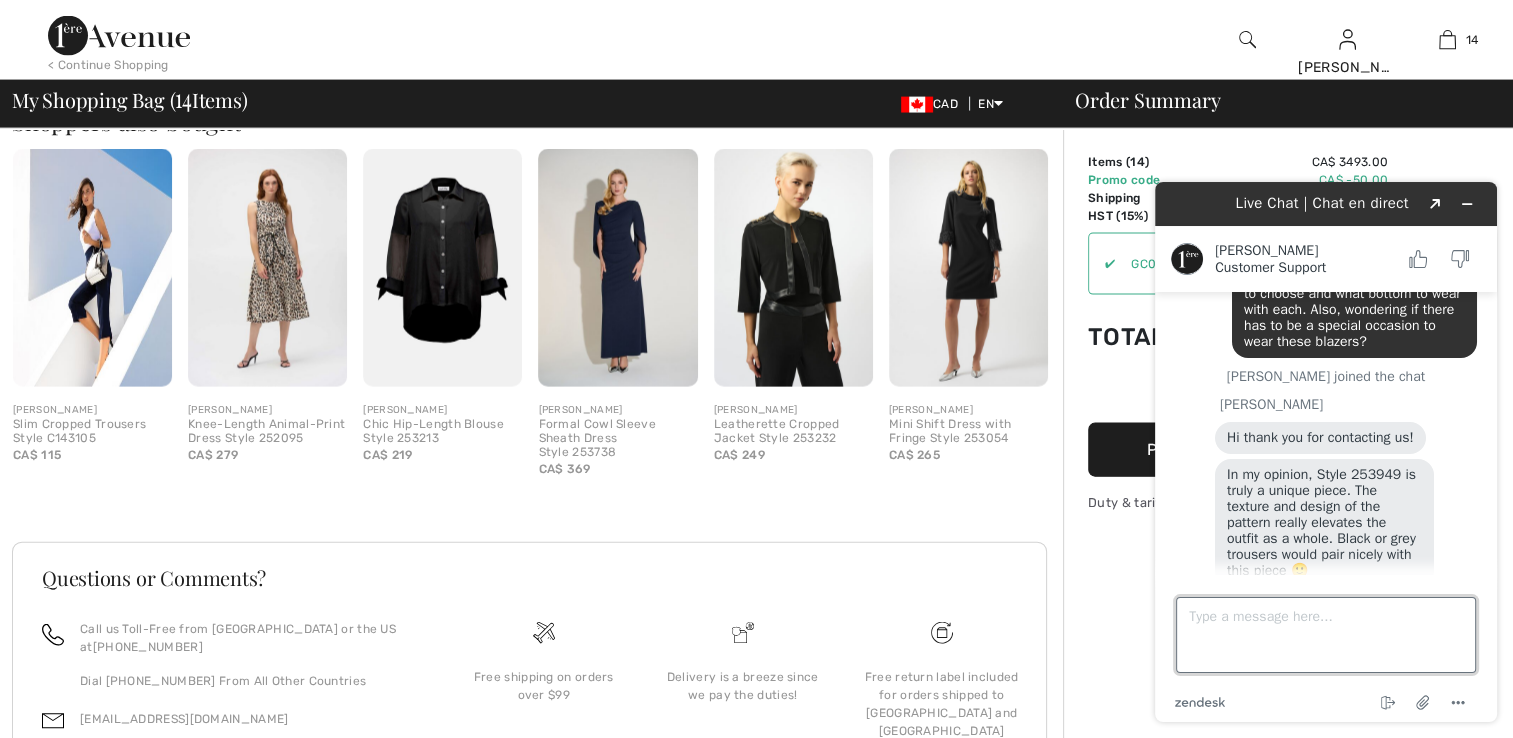 scroll, scrollTop: 223, scrollLeft: 0, axis: vertical 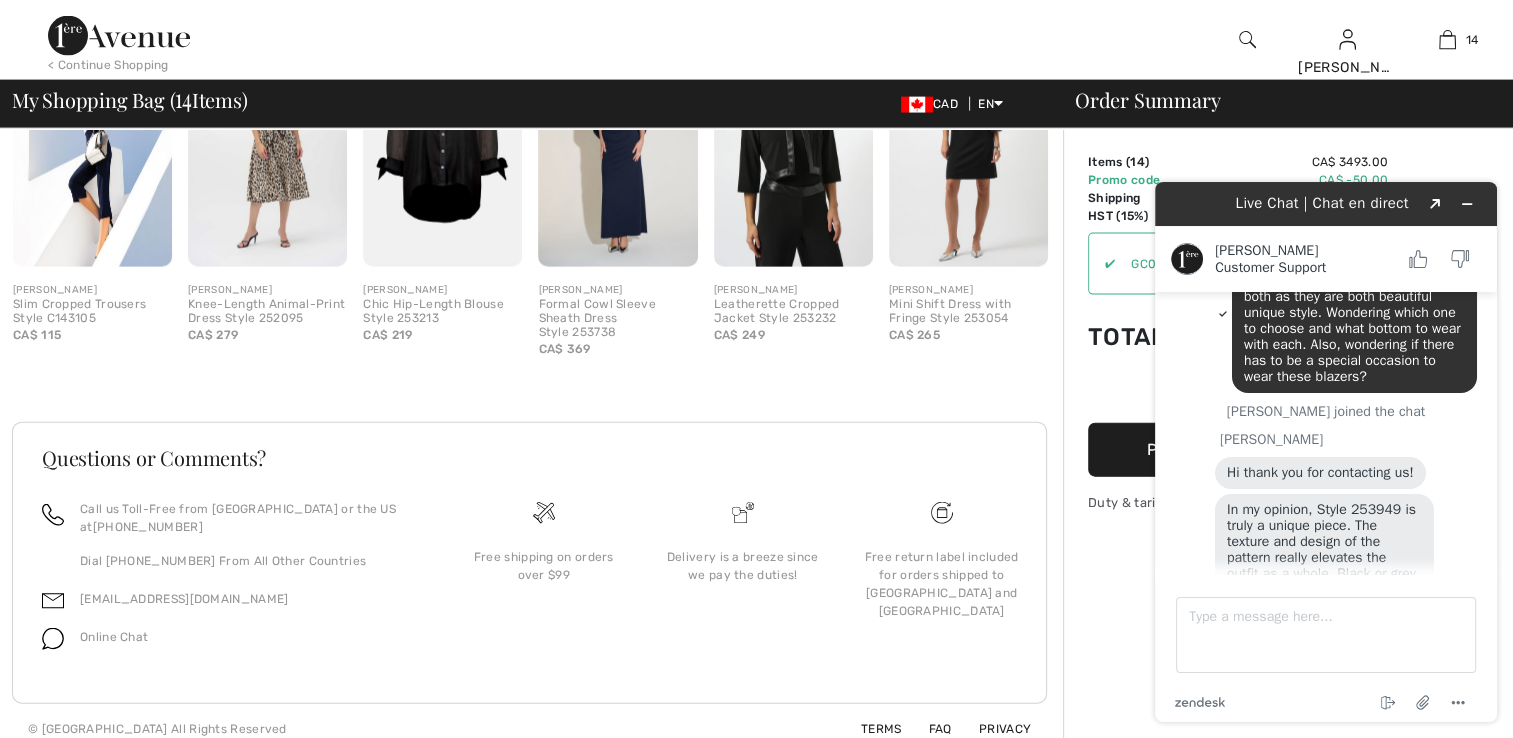 click on "In my opinion, Style 253949 is truly a unique piece. The texture and design of the pattern really elevates the outfit as a whole. Black or grey trousers would pair nicely with this piece 🙂" at bounding box center [1323, 557] 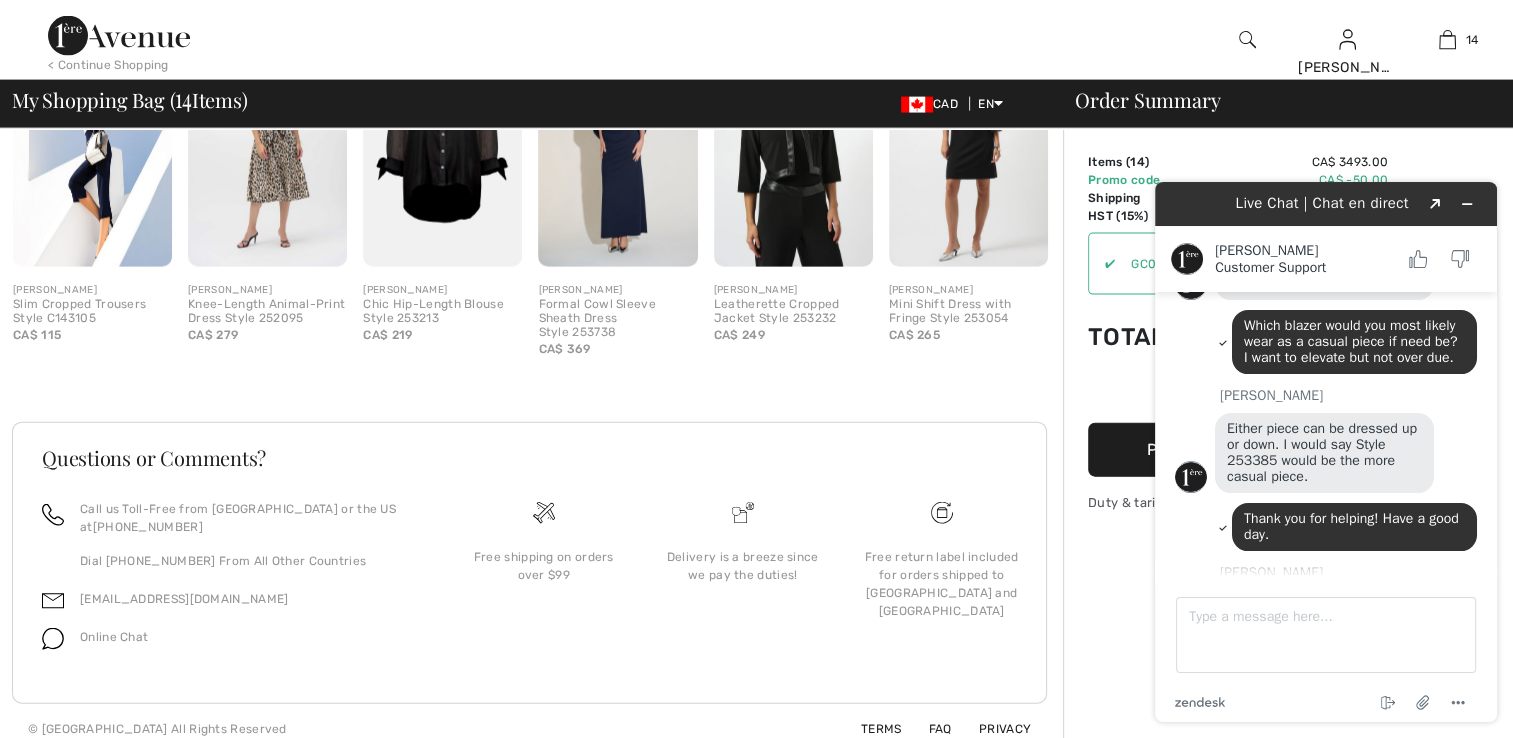 scroll, scrollTop: 705, scrollLeft: 0, axis: vertical 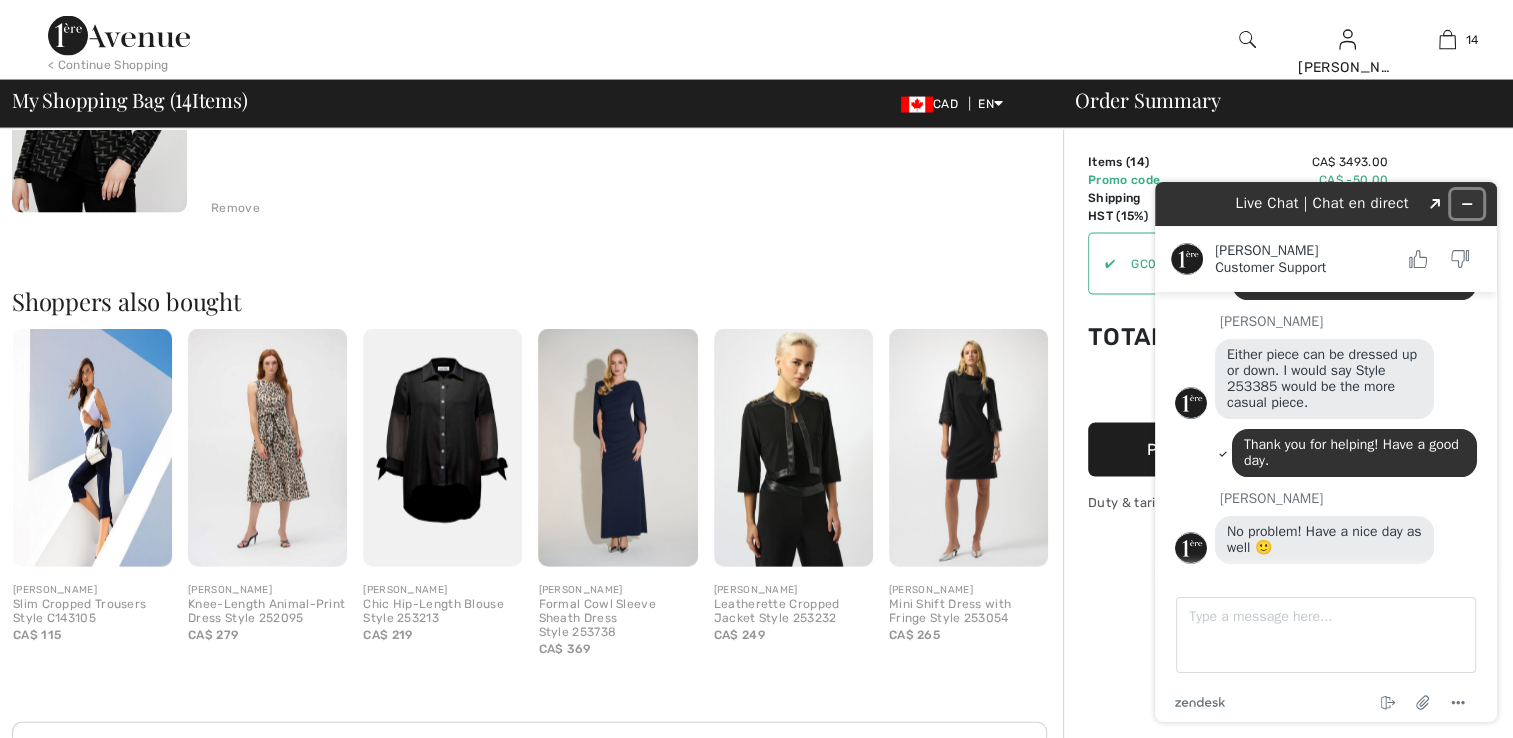 click at bounding box center (1467, 204) 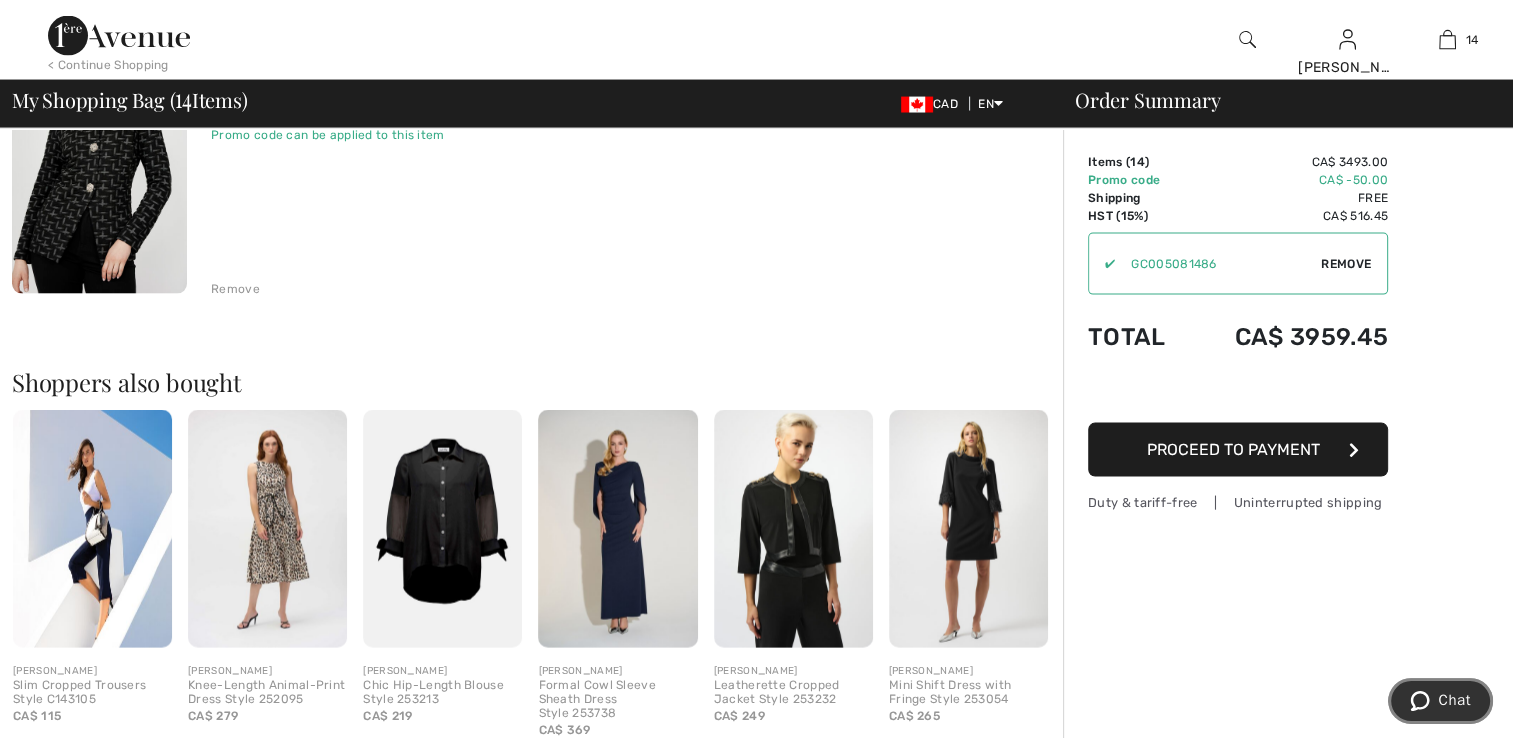 scroll, scrollTop: 3820, scrollLeft: 0, axis: vertical 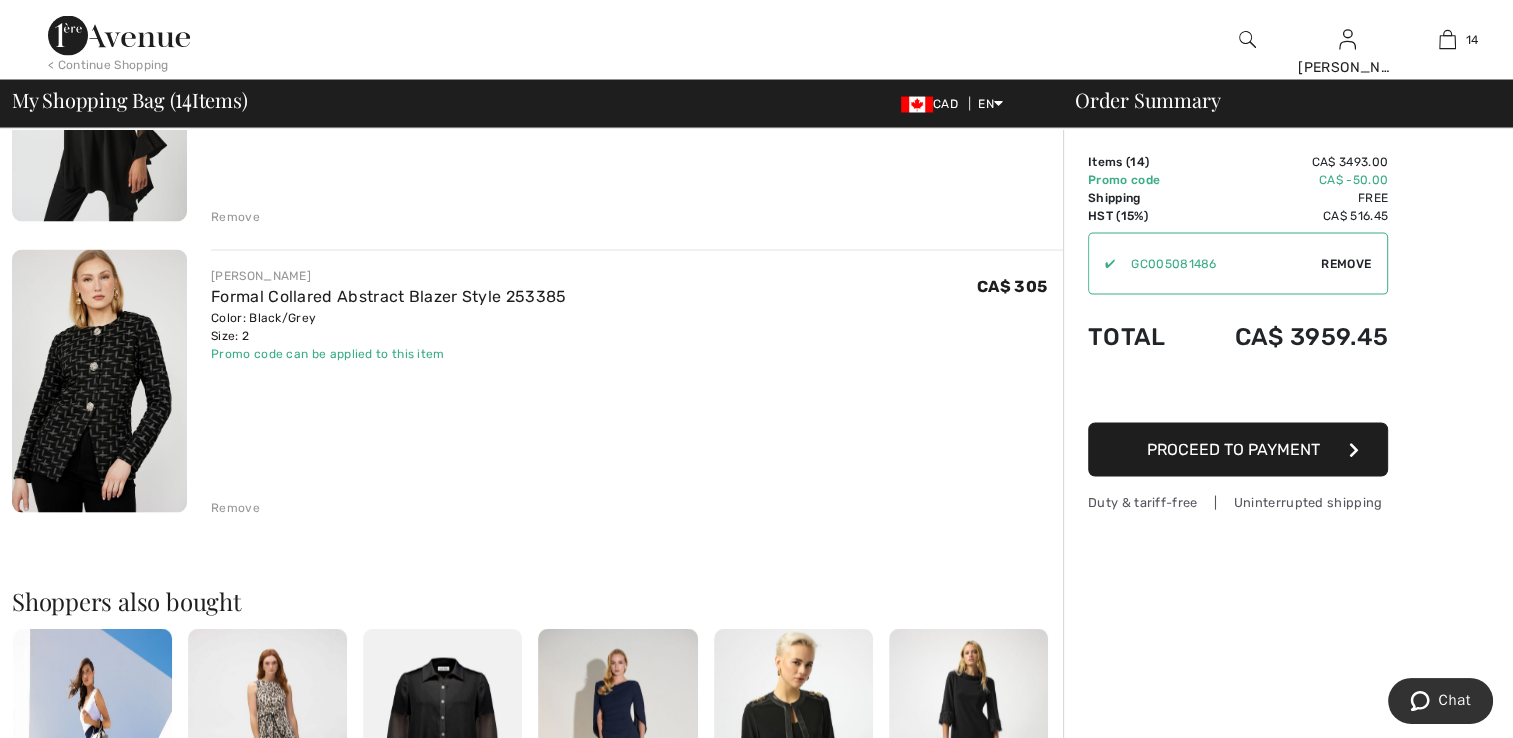 click at bounding box center [99, 381] 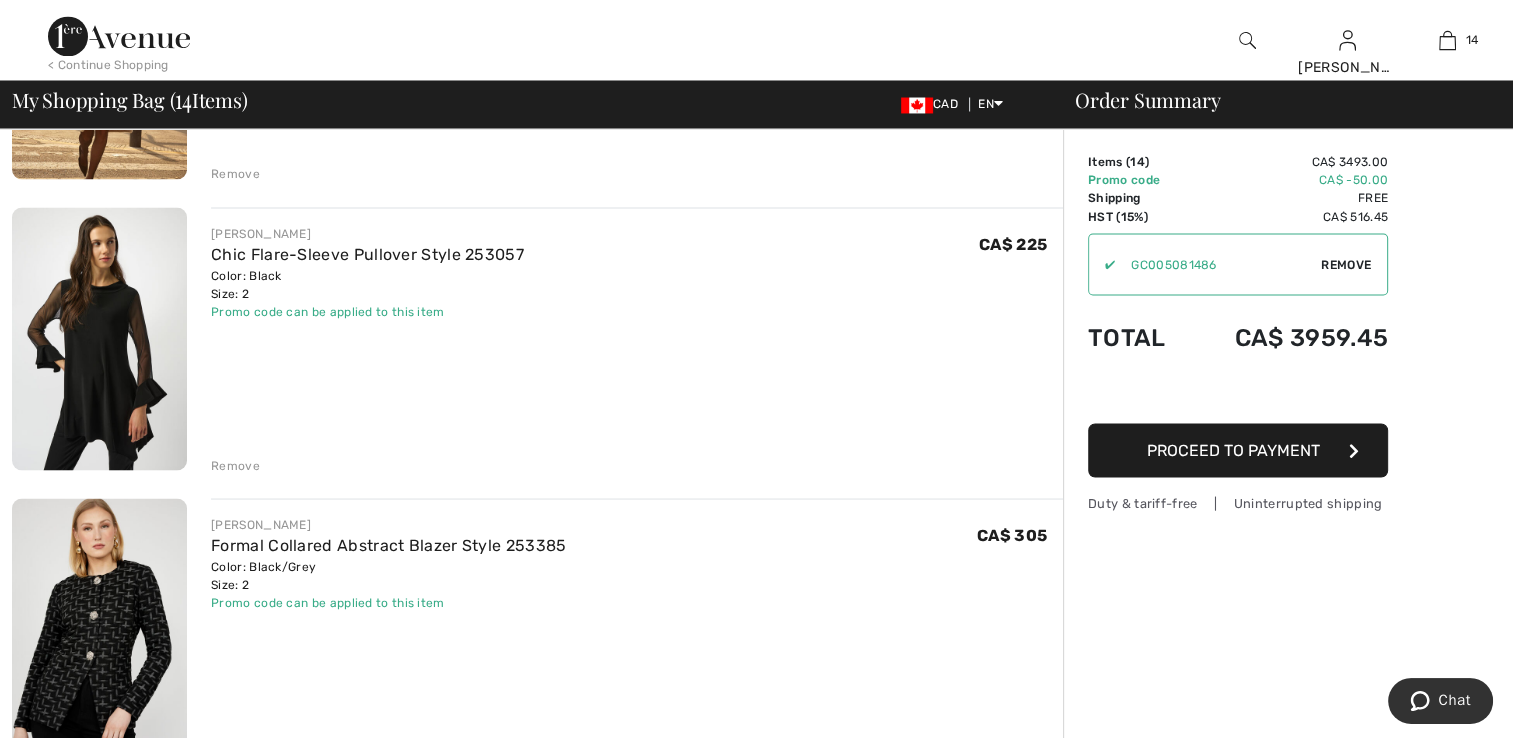 scroll, scrollTop: 3520, scrollLeft: 0, axis: vertical 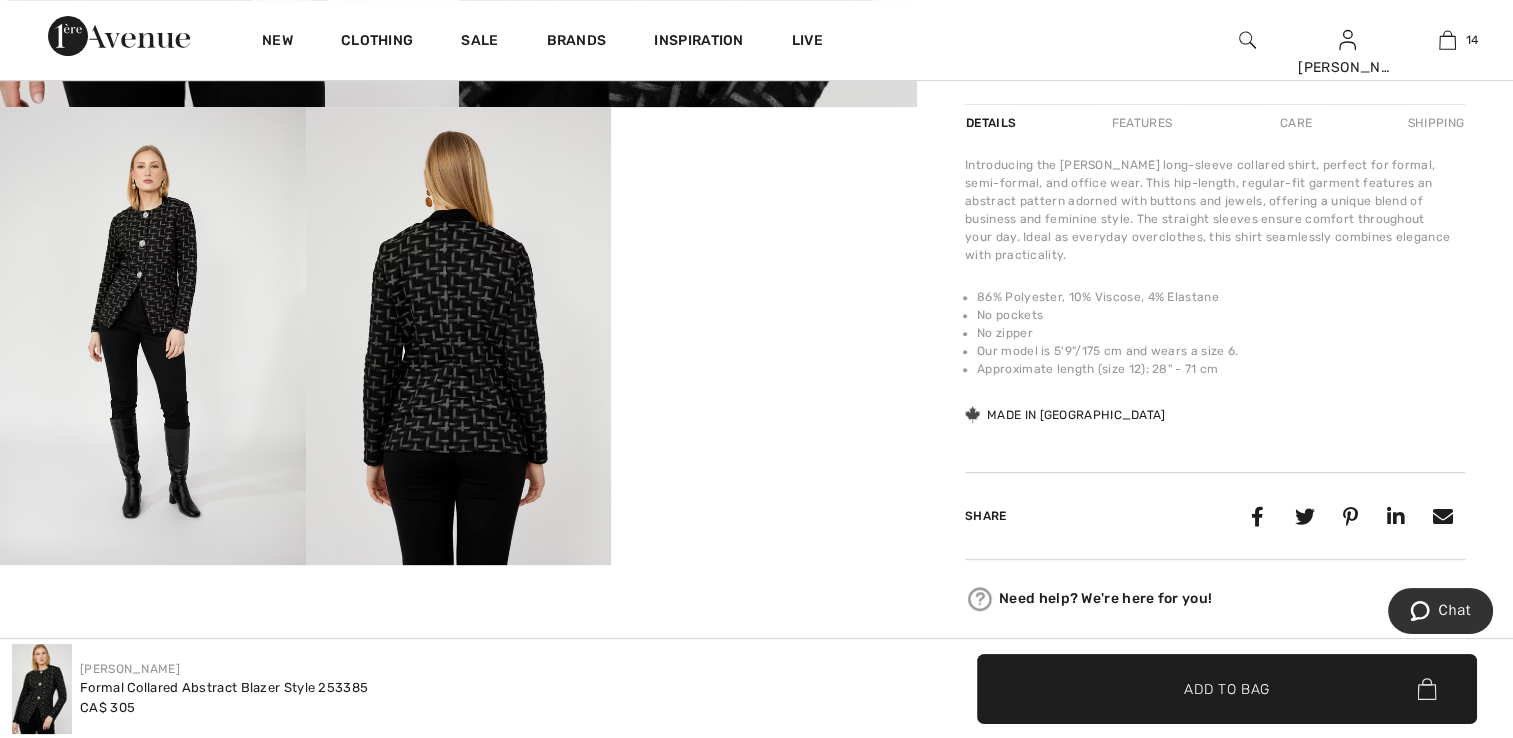 click at bounding box center (153, 336) 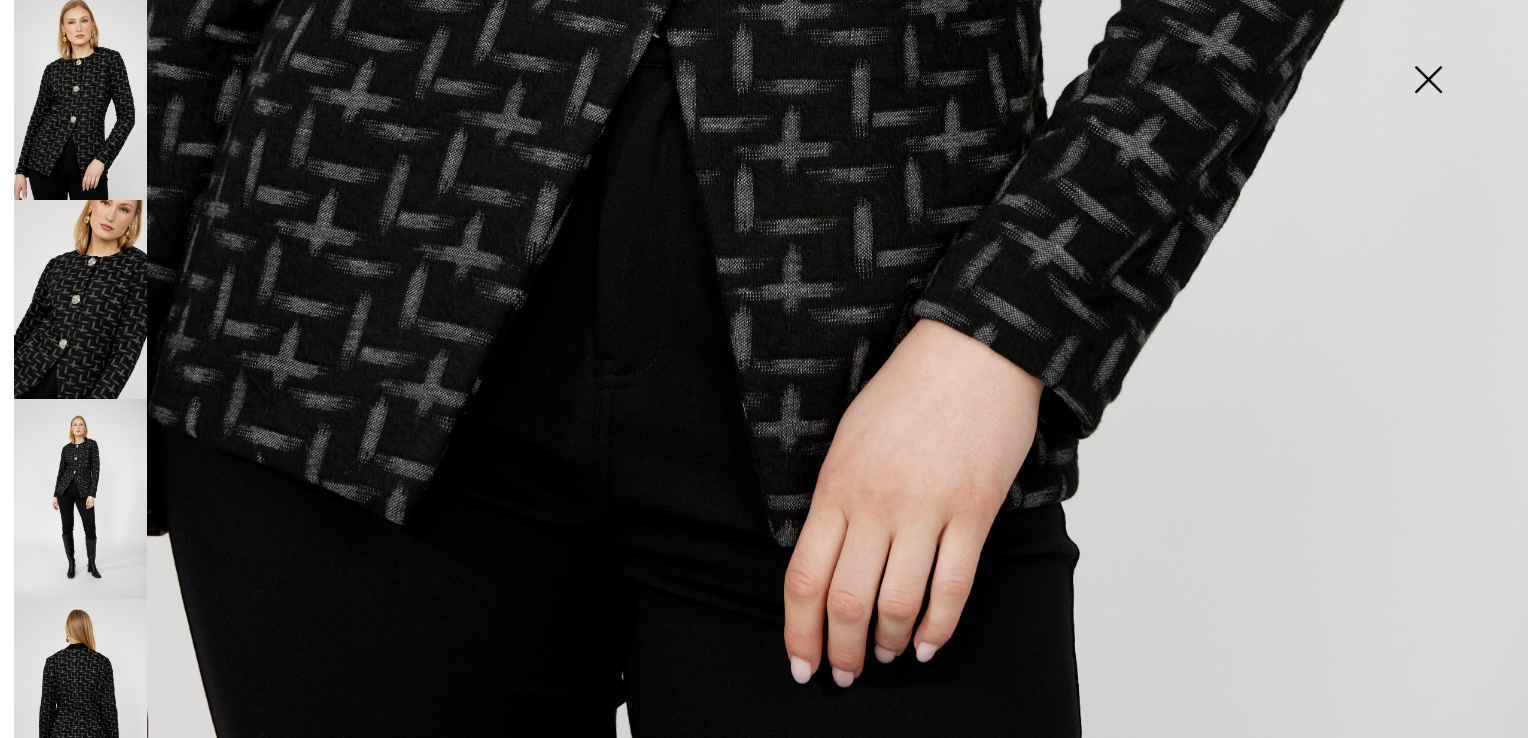 scroll, scrollTop: 1531, scrollLeft: 0, axis: vertical 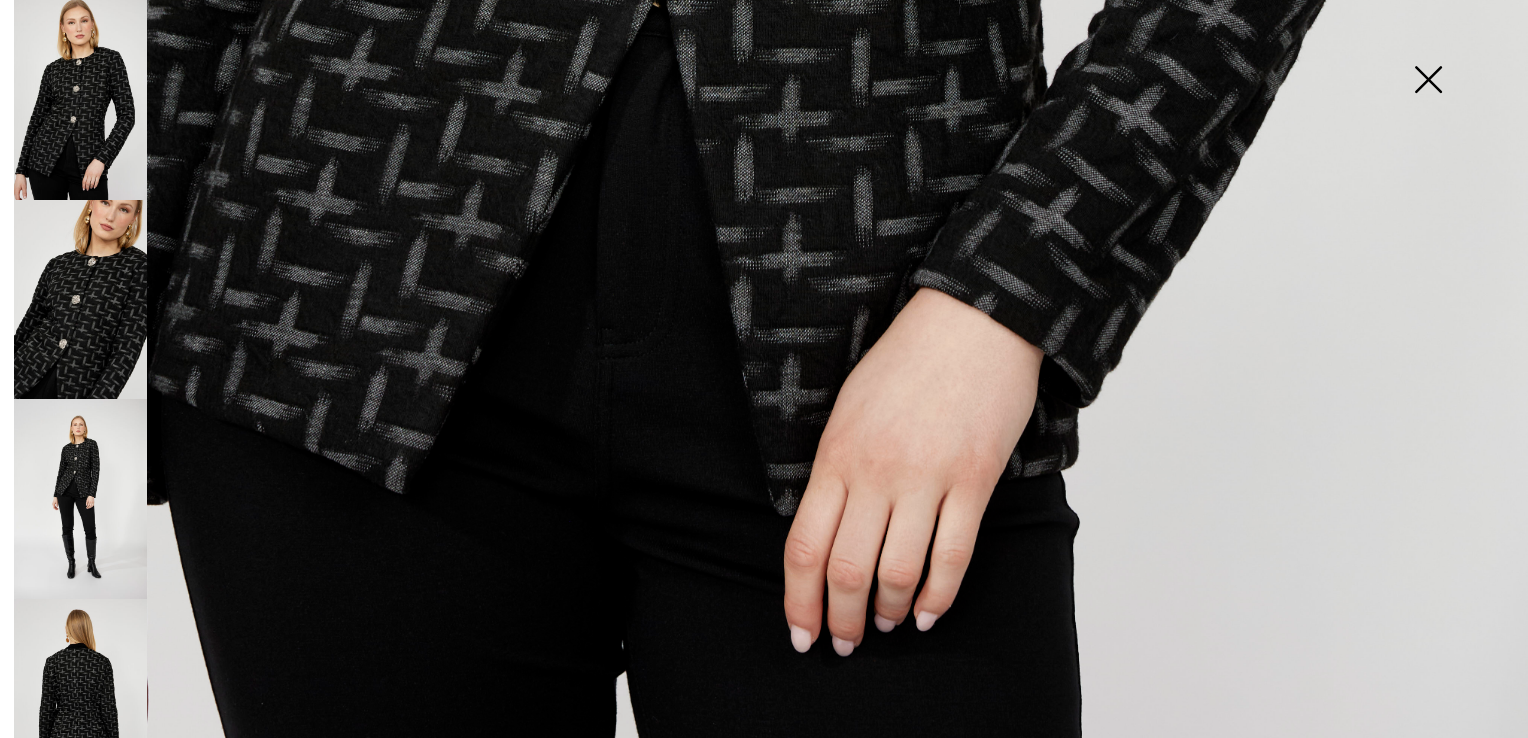 click at bounding box center (80, 499) 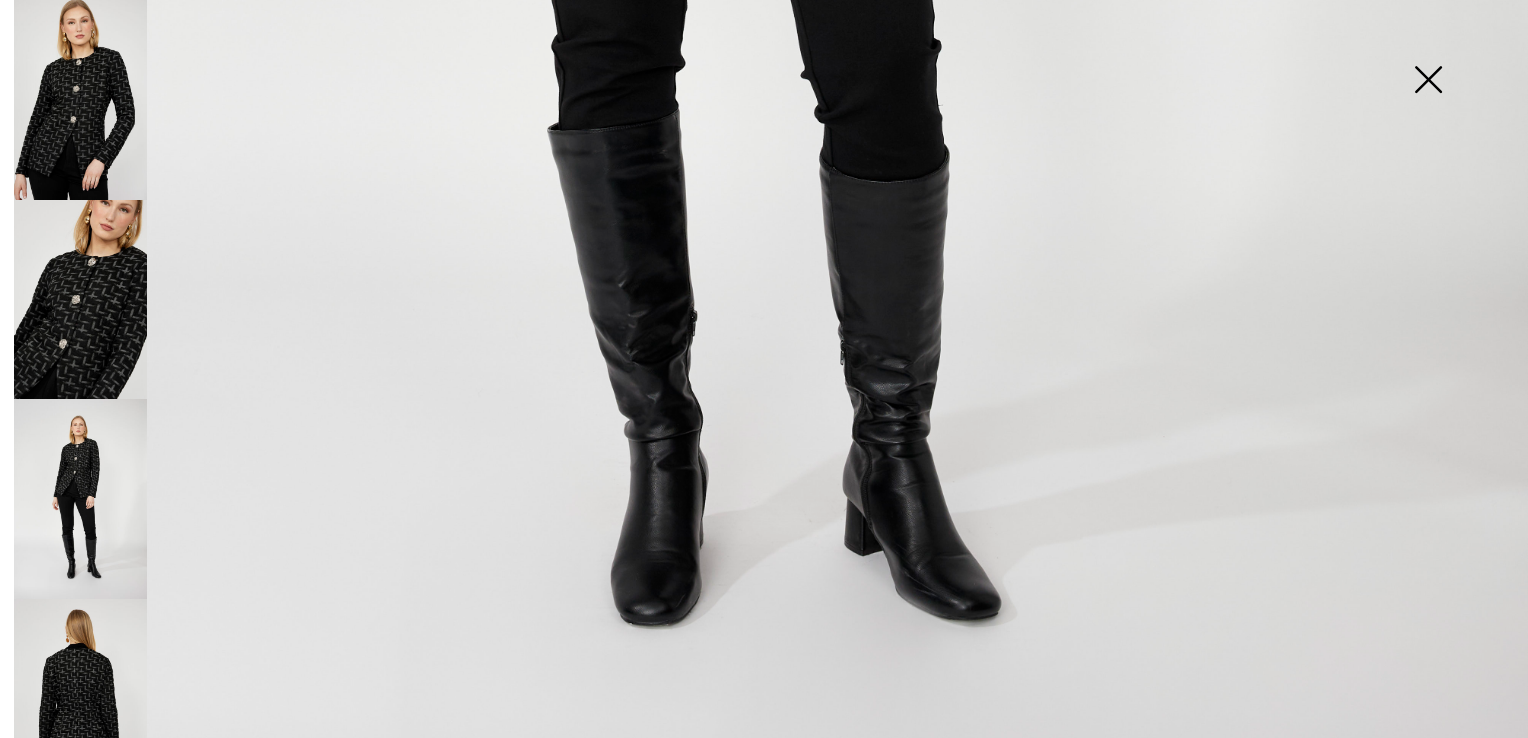 scroll, scrollTop: 1531, scrollLeft: 0, axis: vertical 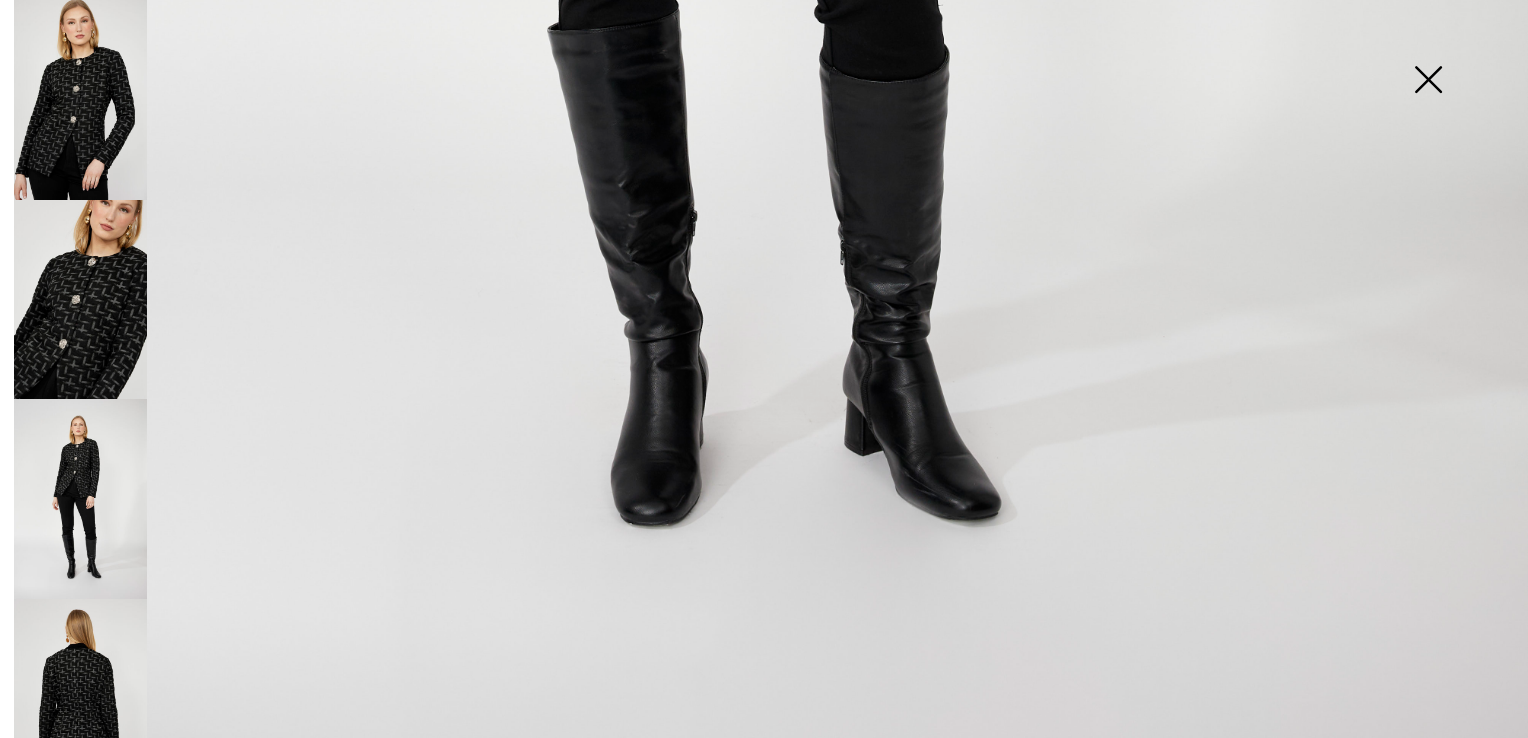 click at bounding box center (80, 699) 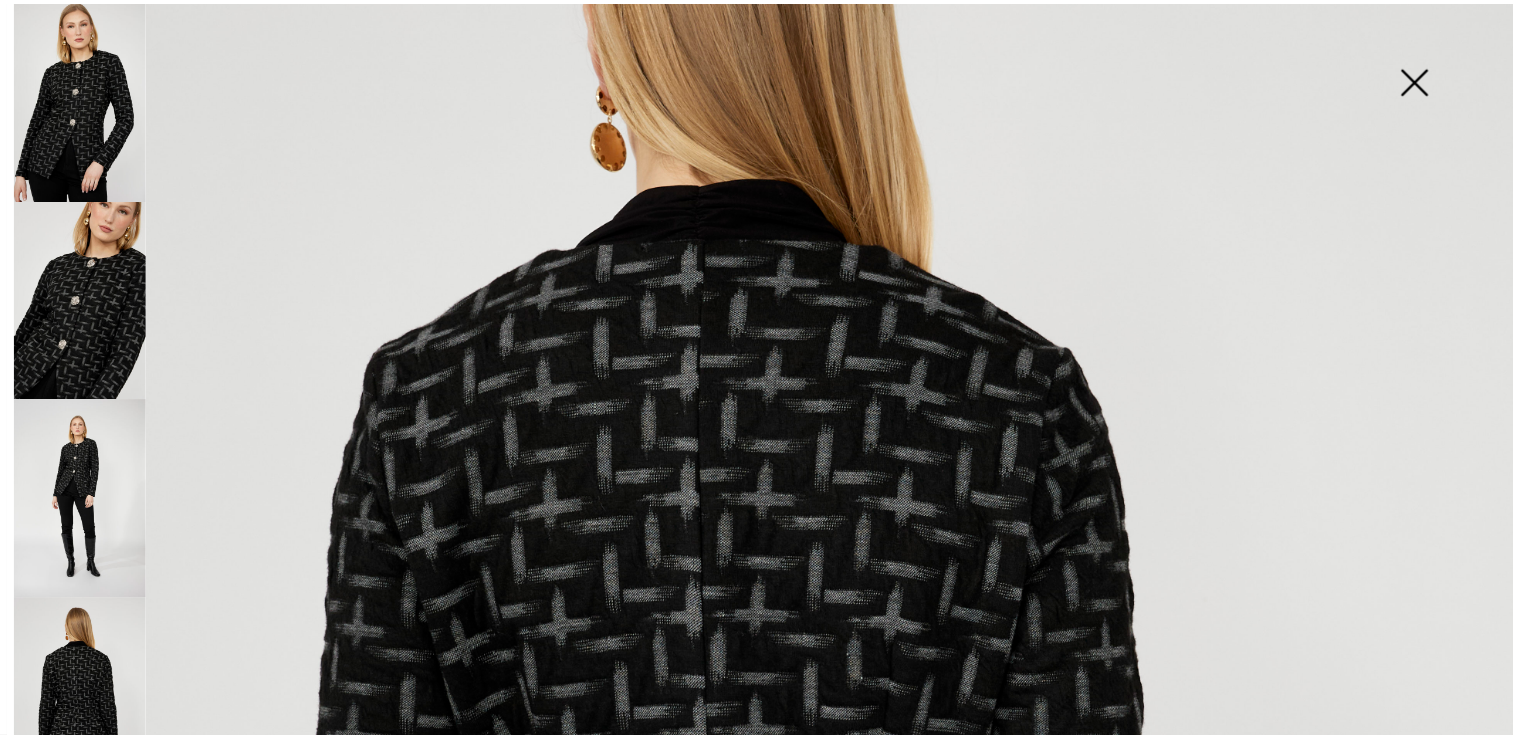 scroll, scrollTop: 231, scrollLeft: 0, axis: vertical 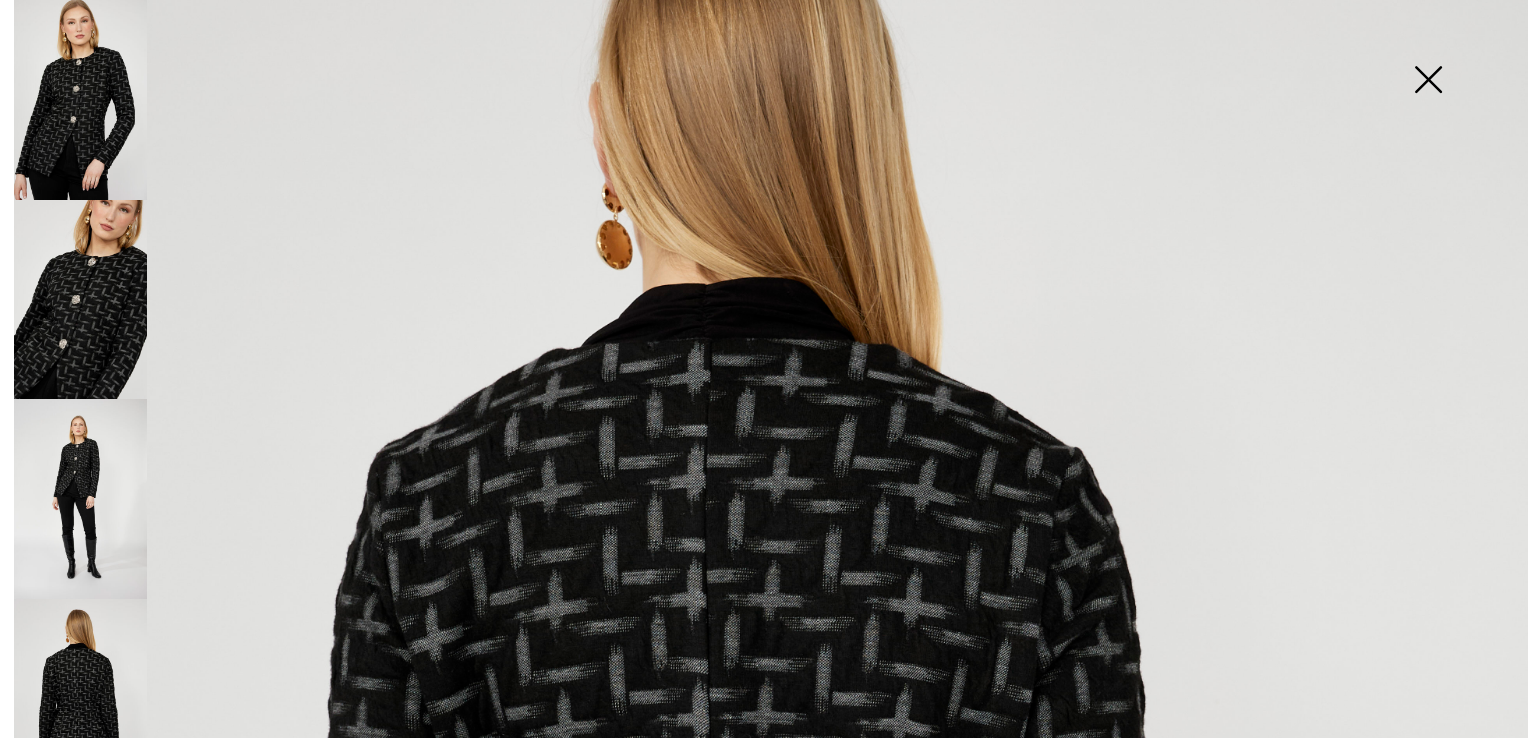 click at bounding box center [1428, 81] 